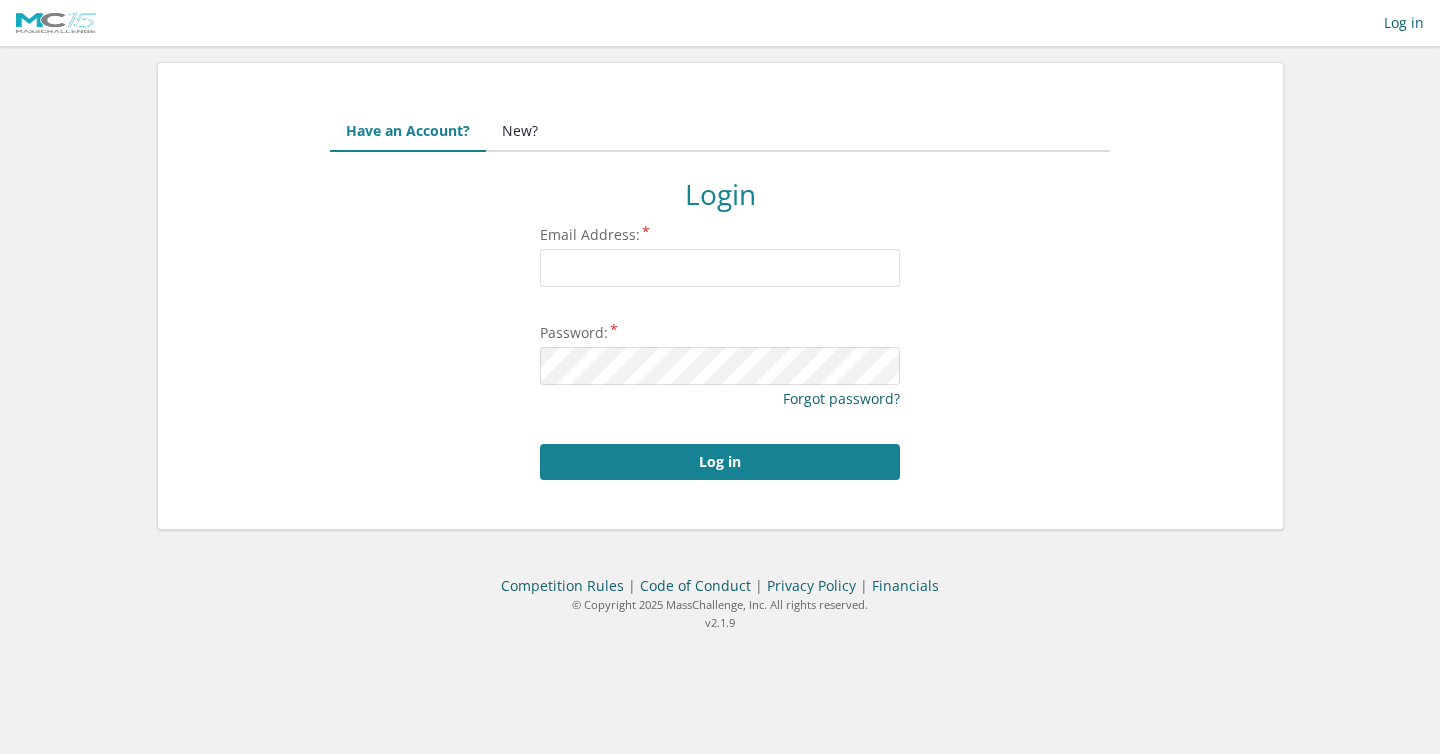 scroll, scrollTop: 0, scrollLeft: 0, axis: both 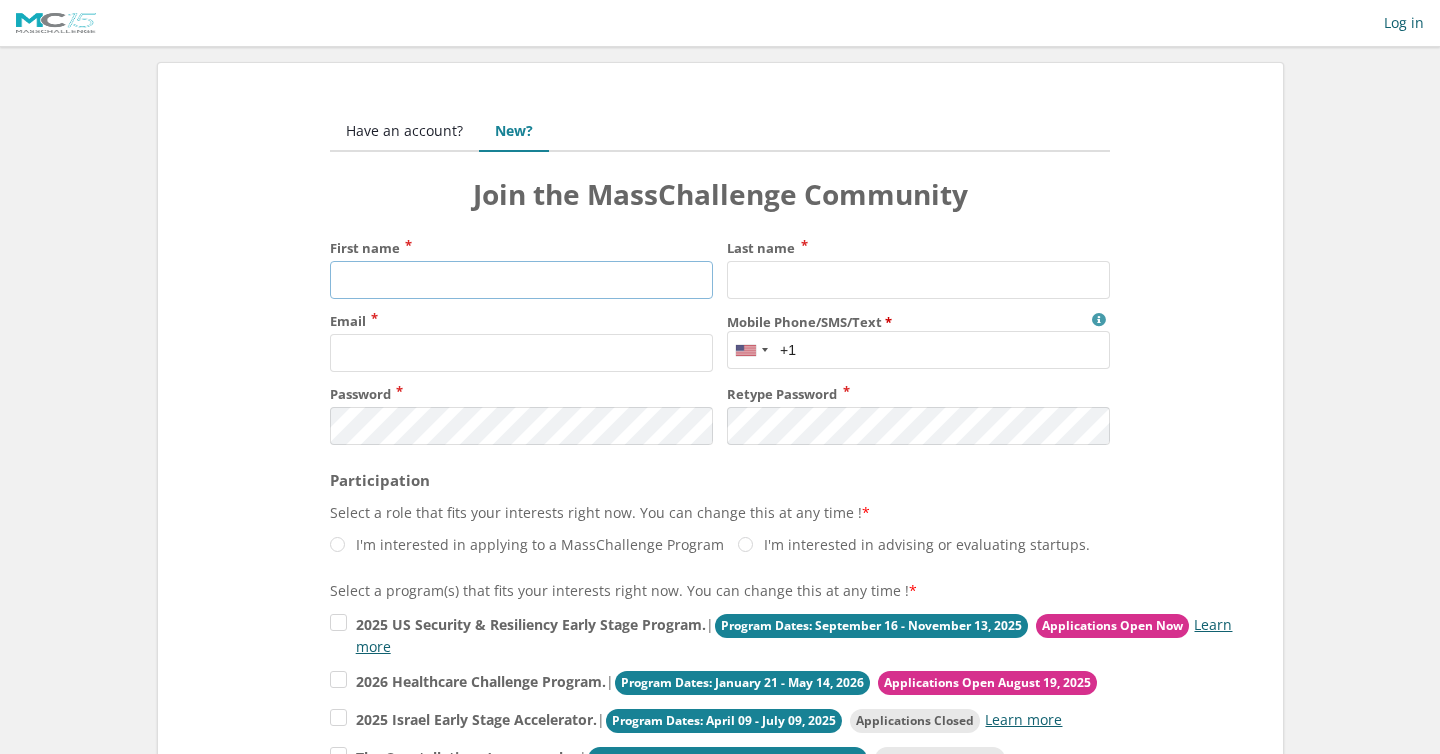 click on "First name" at bounding box center (521, 280) 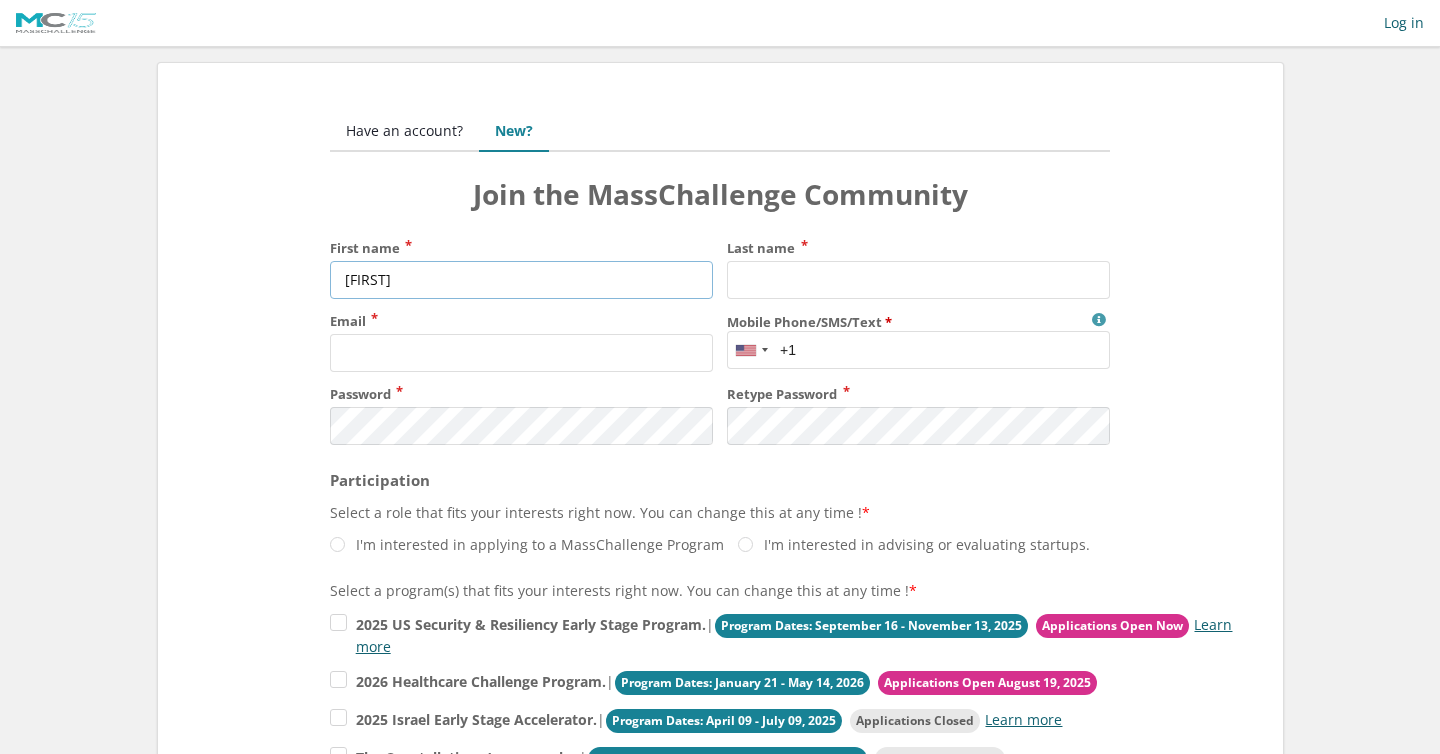 type on "[FIRST]" 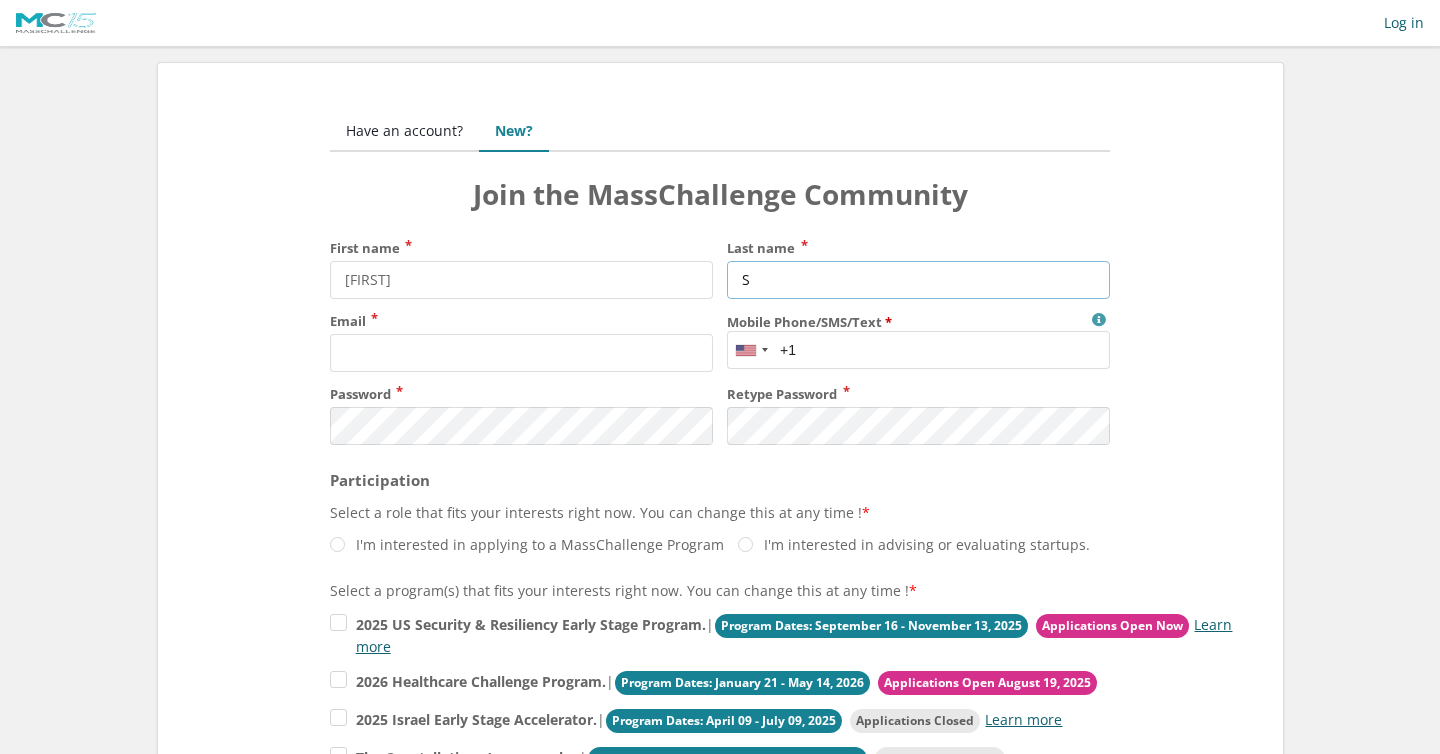 scroll, scrollTop: 0, scrollLeft: 0, axis: both 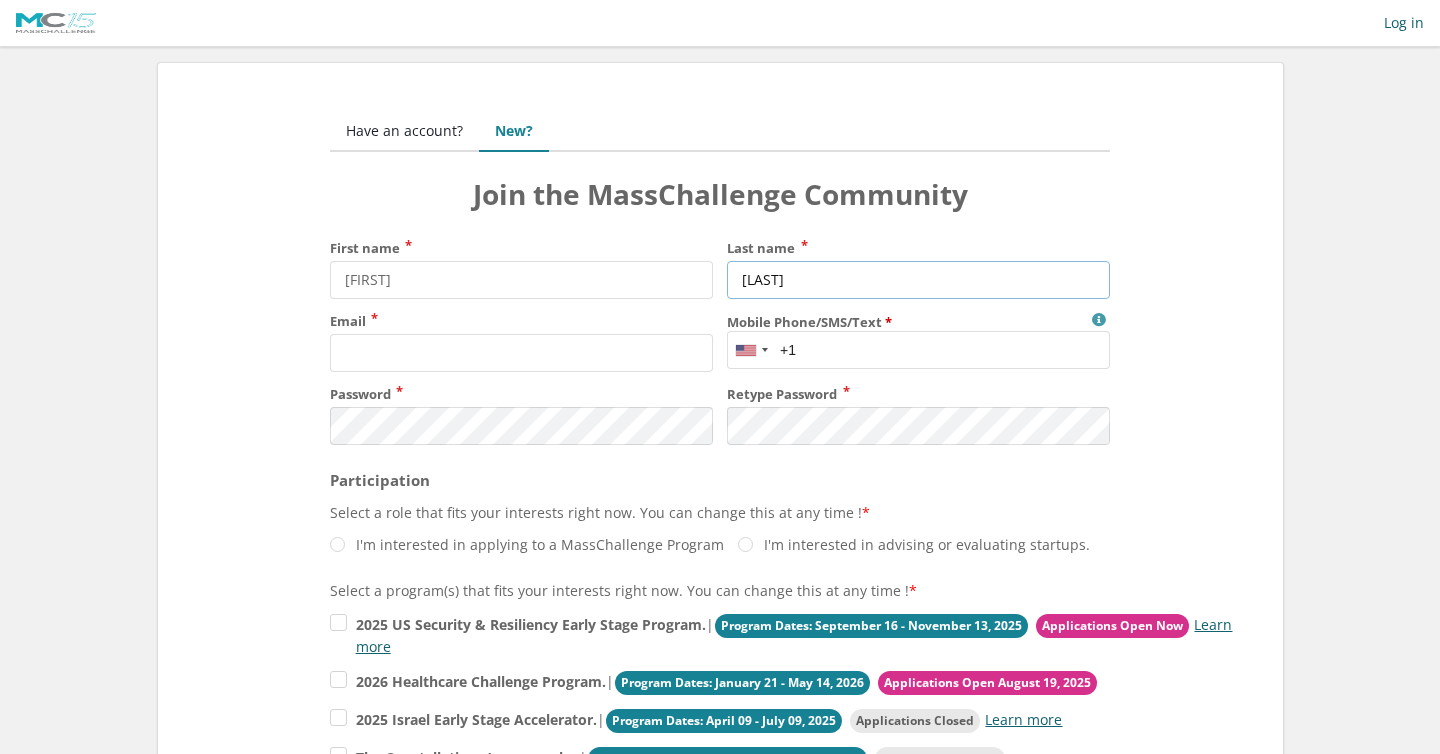 type on "[LAST]" 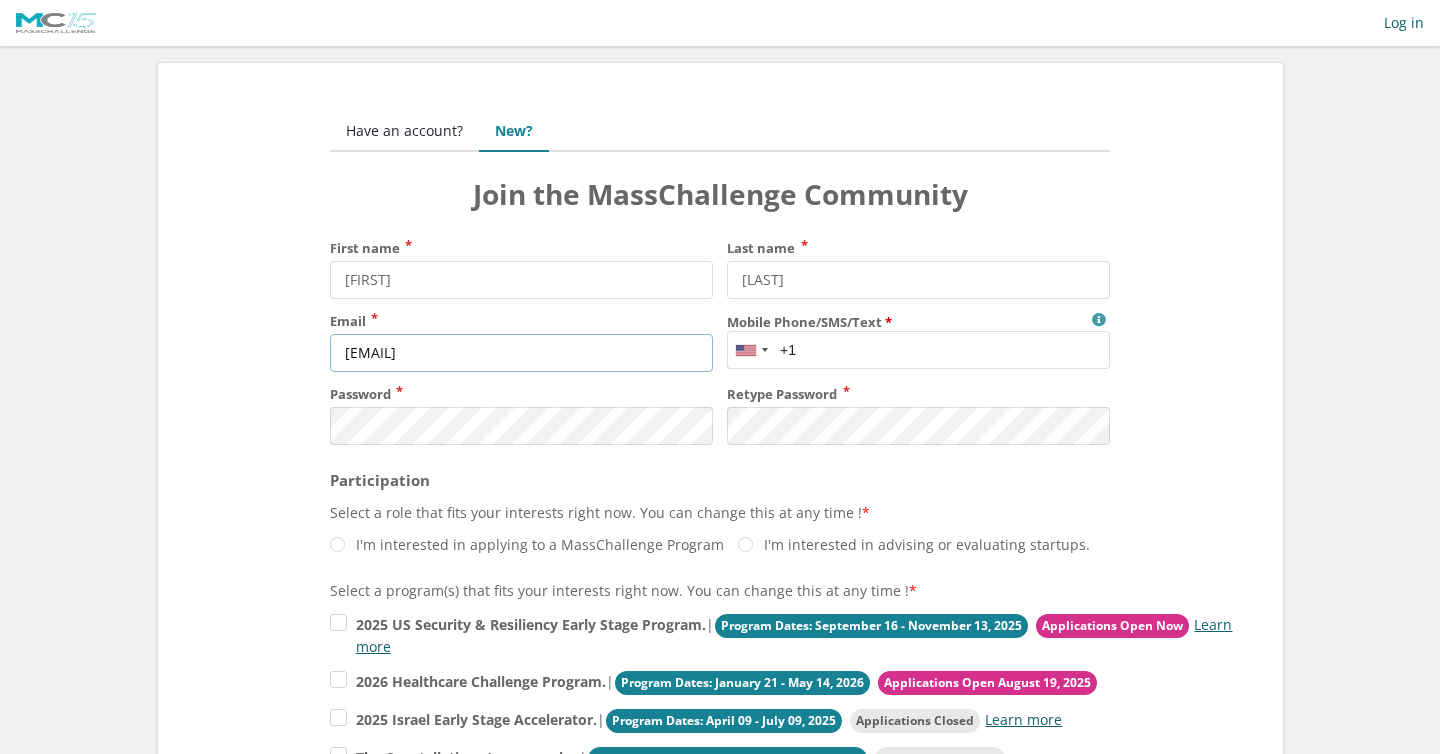 type on "[EMAIL]" 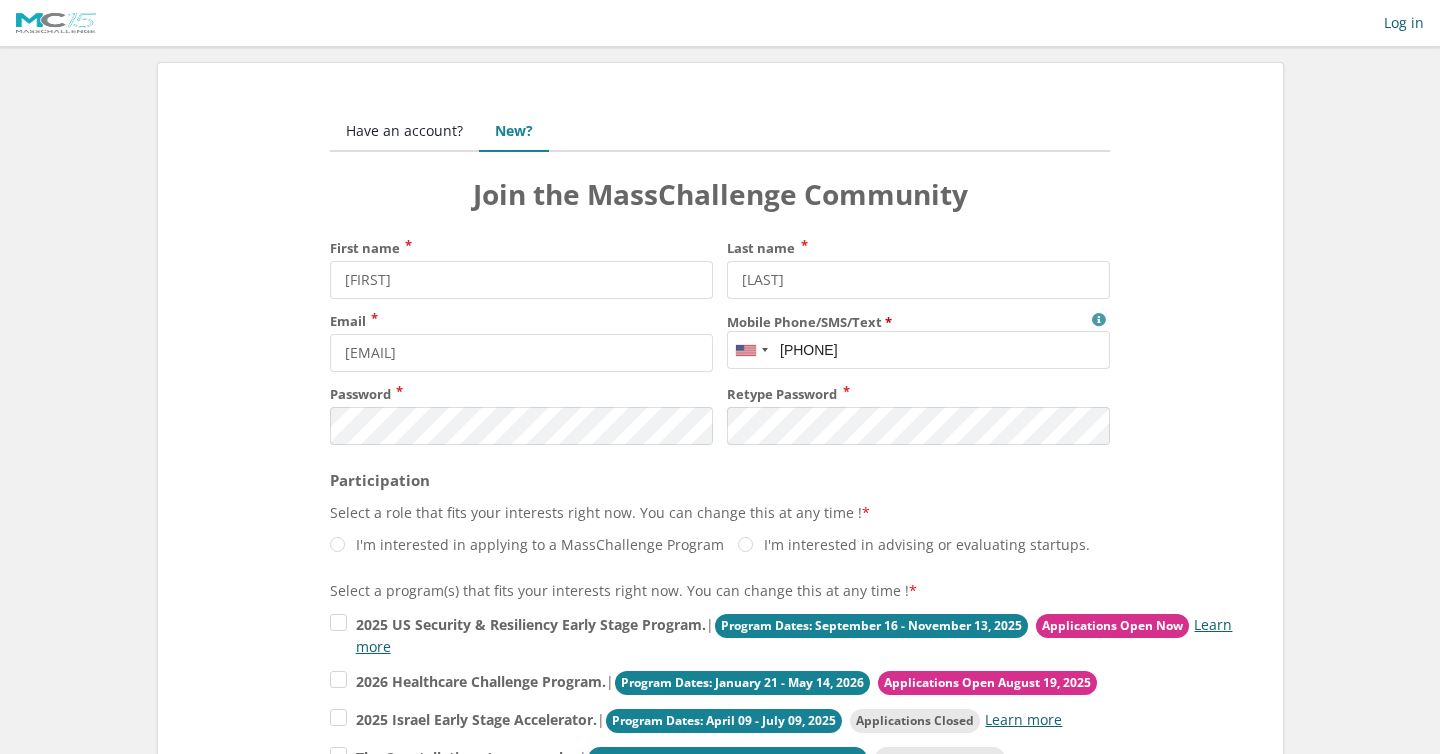 type on "[PHONE]" 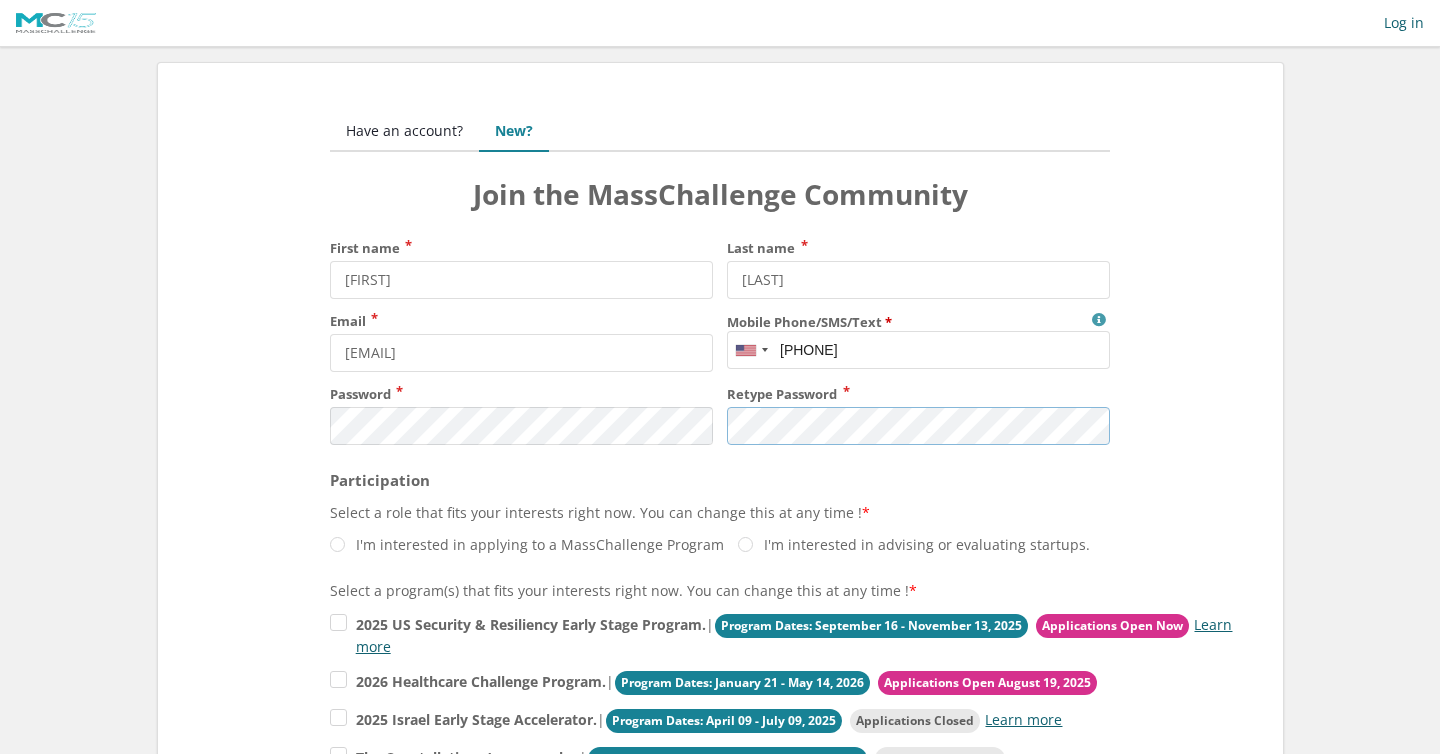 scroll, scrollTop: 1, scrollLeft: 0, axis: vertical 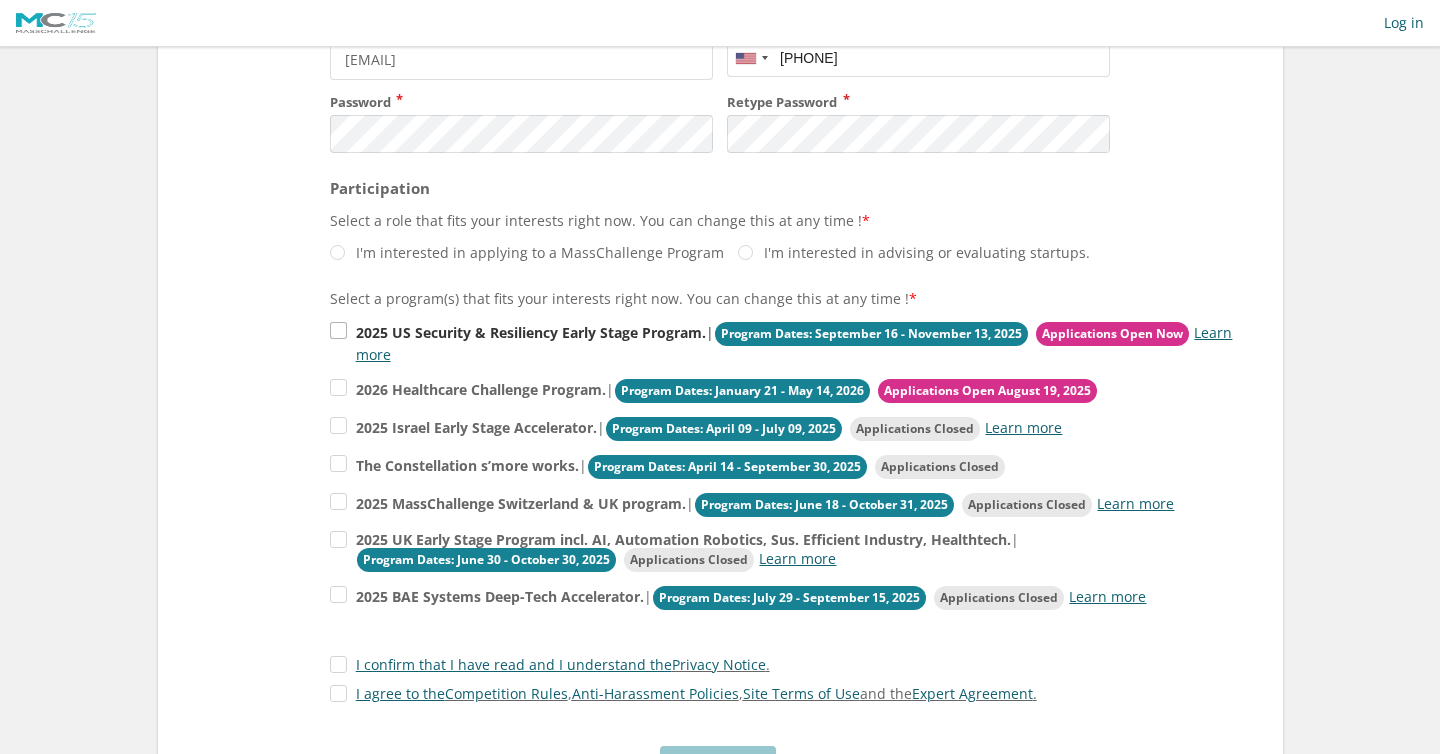 click on "2025 US Security & Resiliency Early Stage Program.   |
Program Dates:
September 16 - November 13, 2025
Applications Open Now
Learn more" at bounding box center [785, 342] 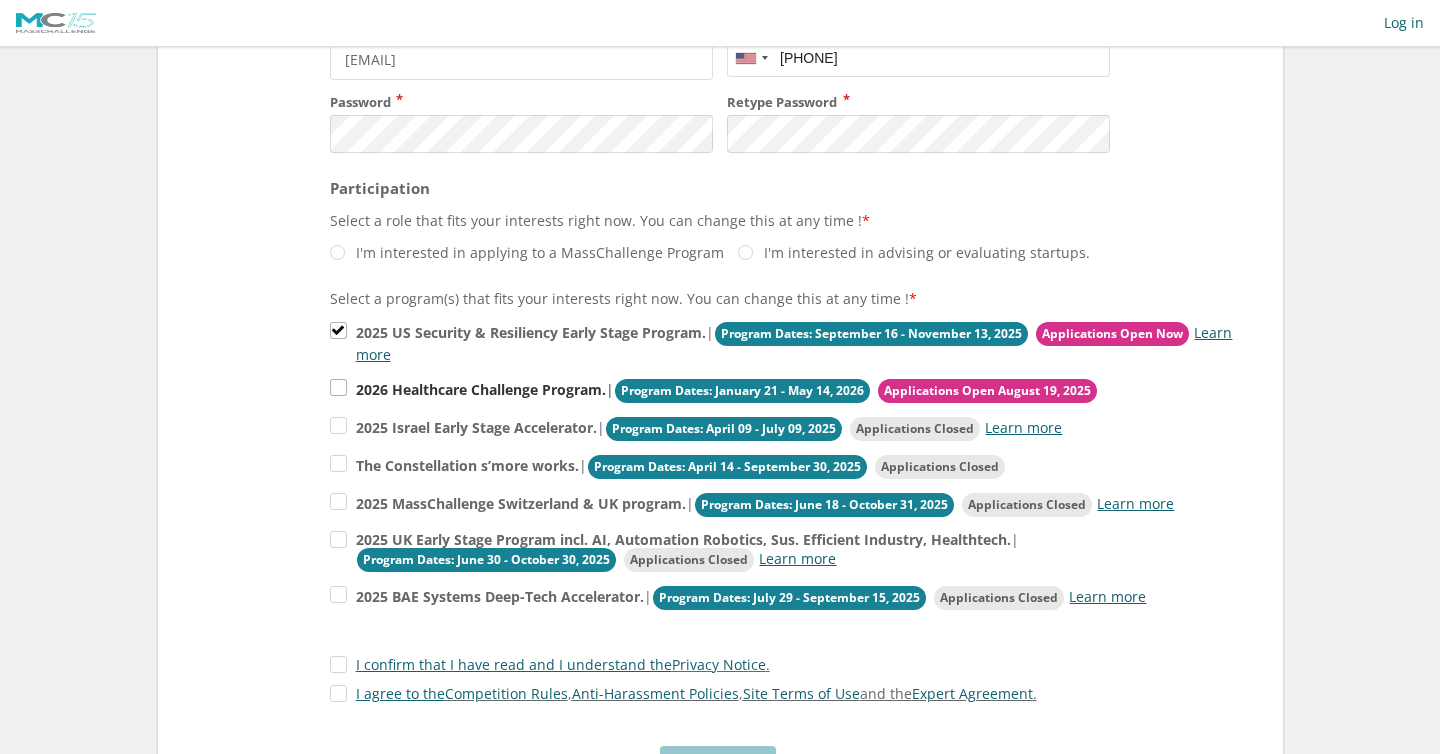 scroll, scrollTop: 501, scrollLeft: 0, axis: vertical 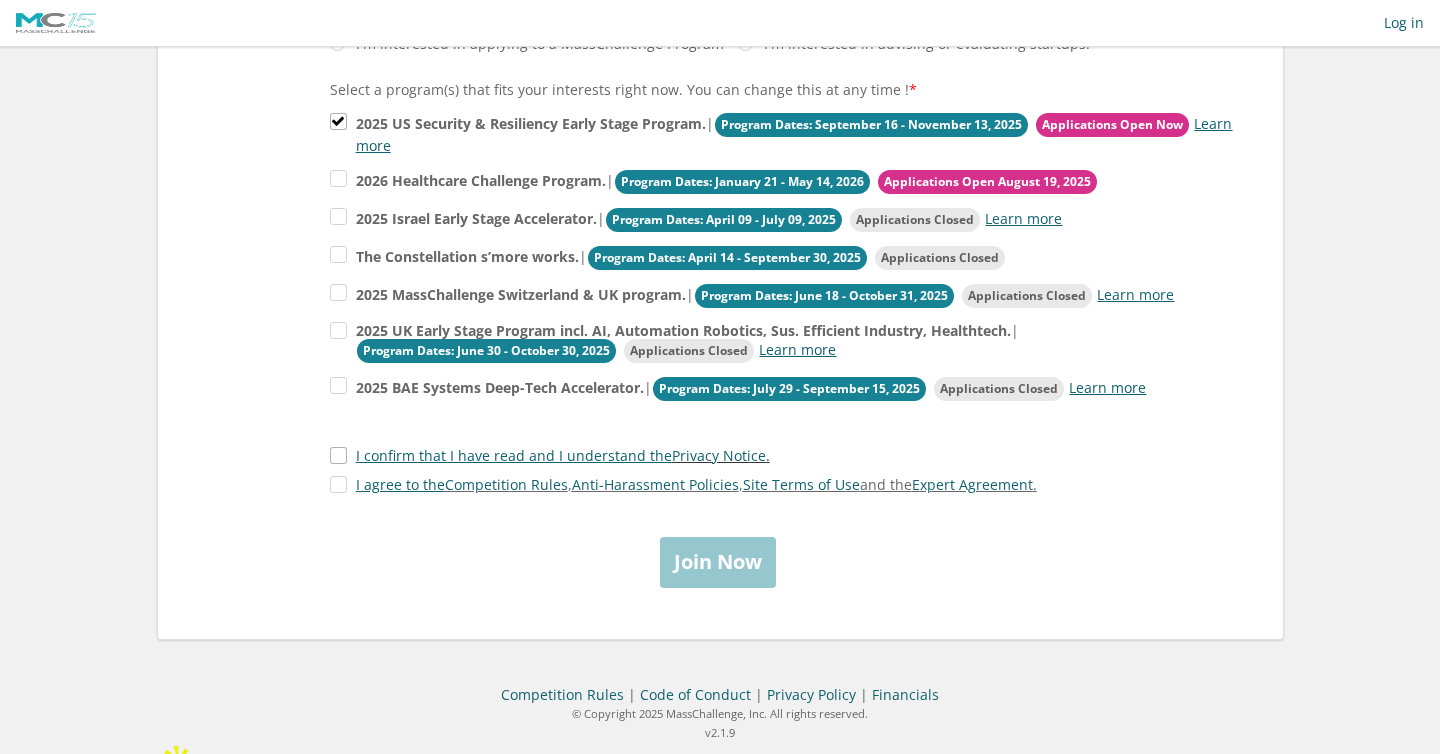 click on "I confirm that I have read and I understand the  Privacy Notice ." at bounding box center [550, 455] 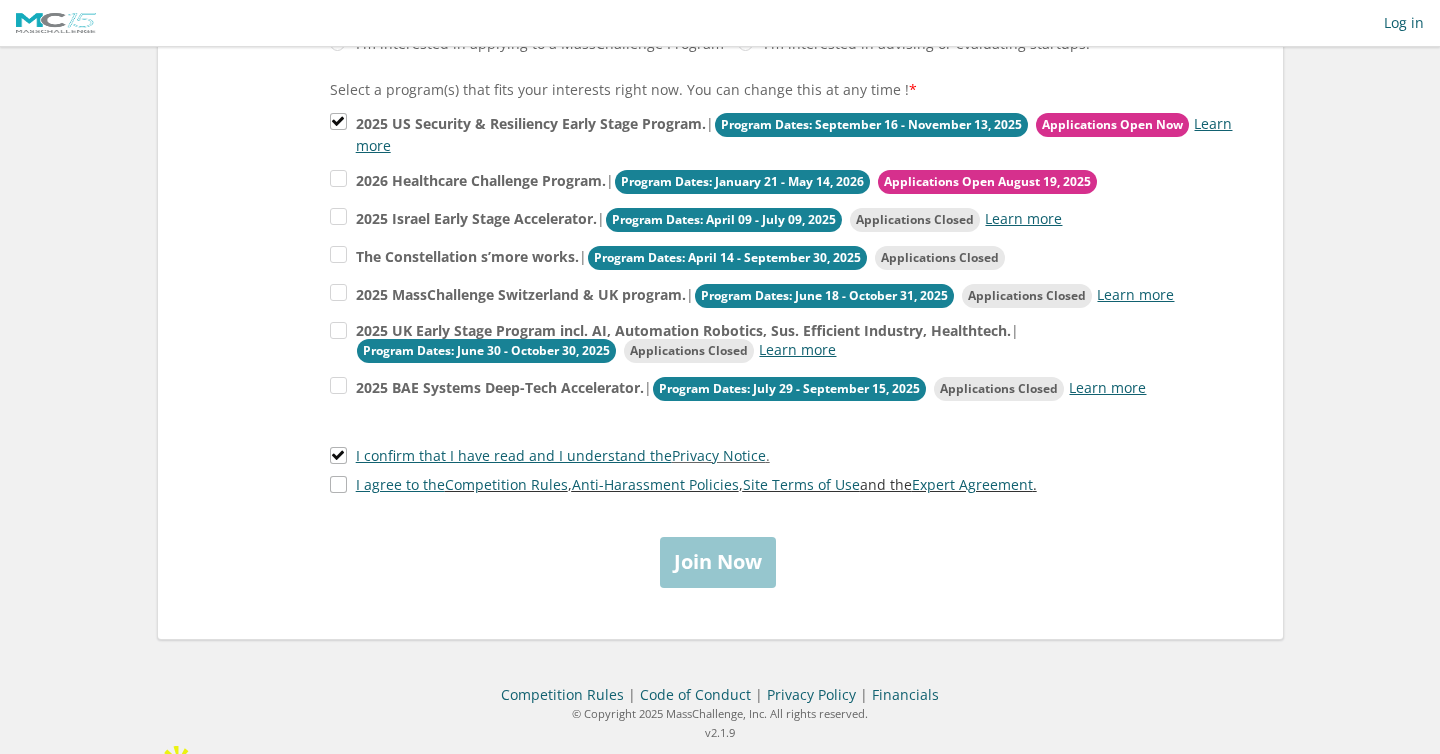 click on "I agree to the  Competition Rules ,  Anti-Harassment Policies ,  Site Terms of Use  and the  Expert Agreement ." at bounding box center [683, 484] 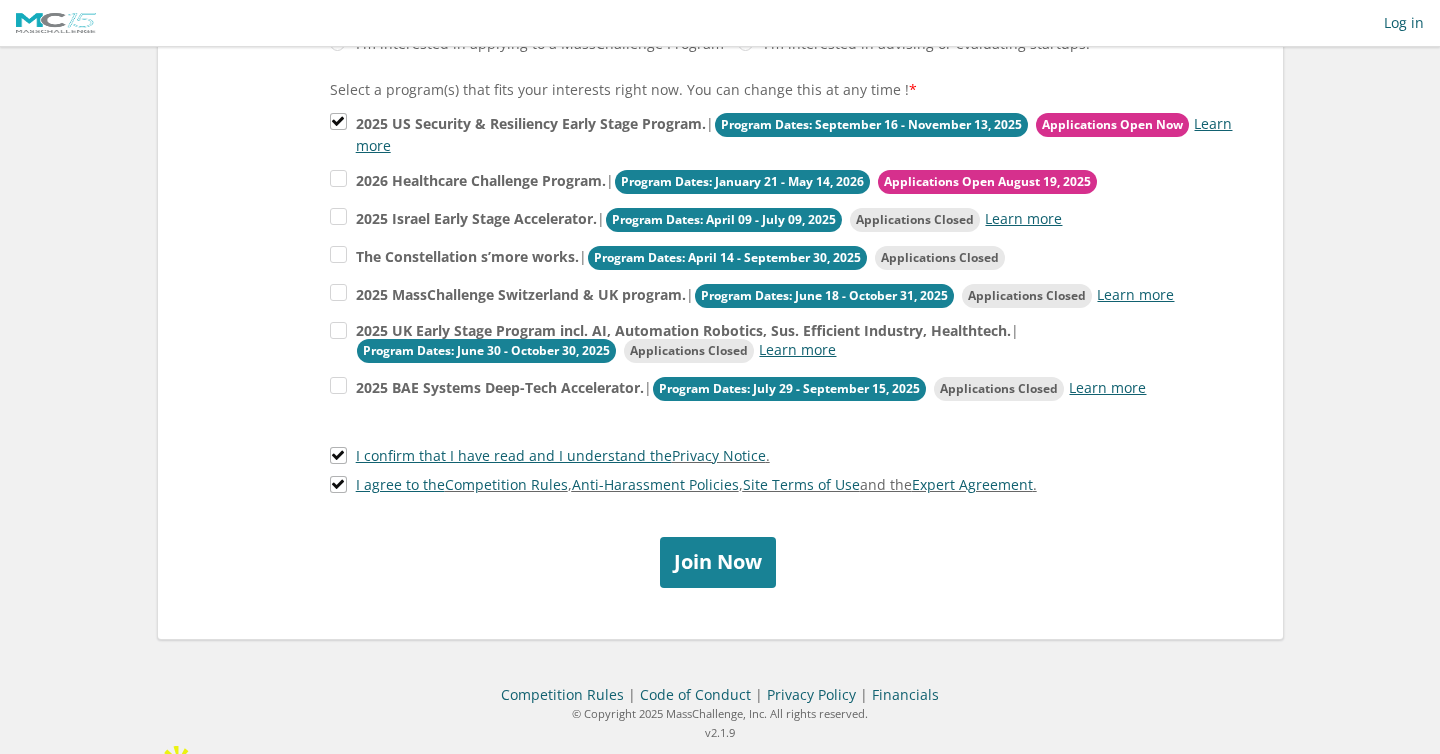 click on "Join Now" at bounding box center (718, 562) 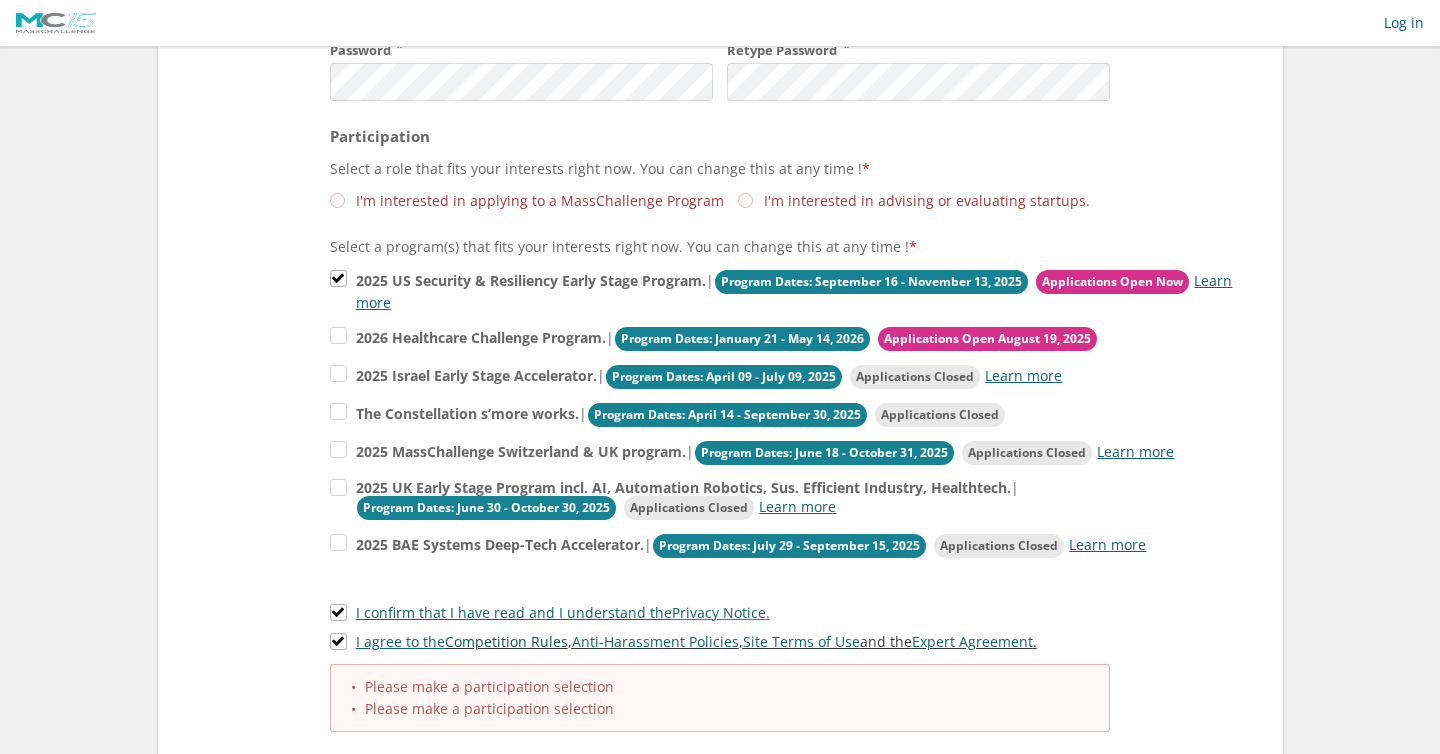 scroll, scrollTop: 345, scrollLeft: 0, axis: vertical 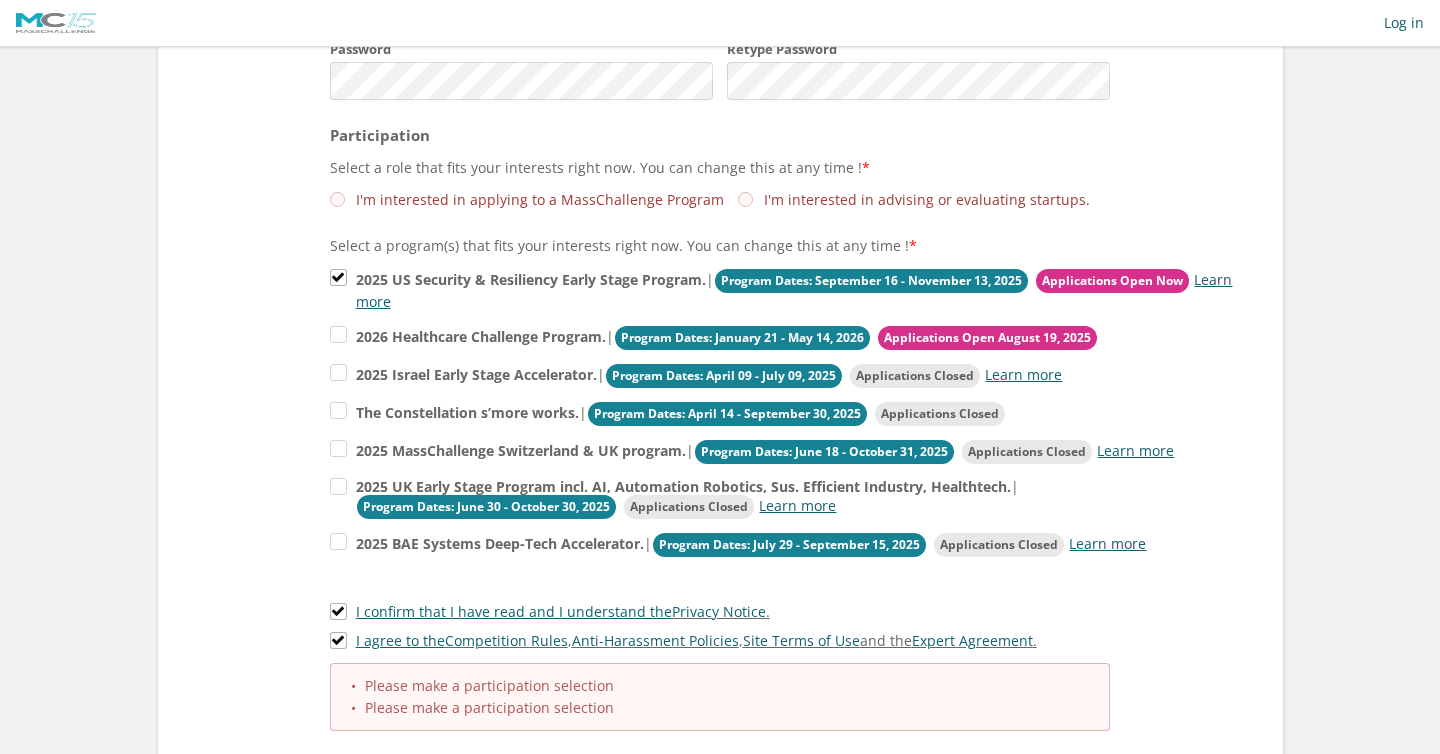 click on "I'm interested in applying to a MassChallenge
Program" at bounding box center (527, 199) 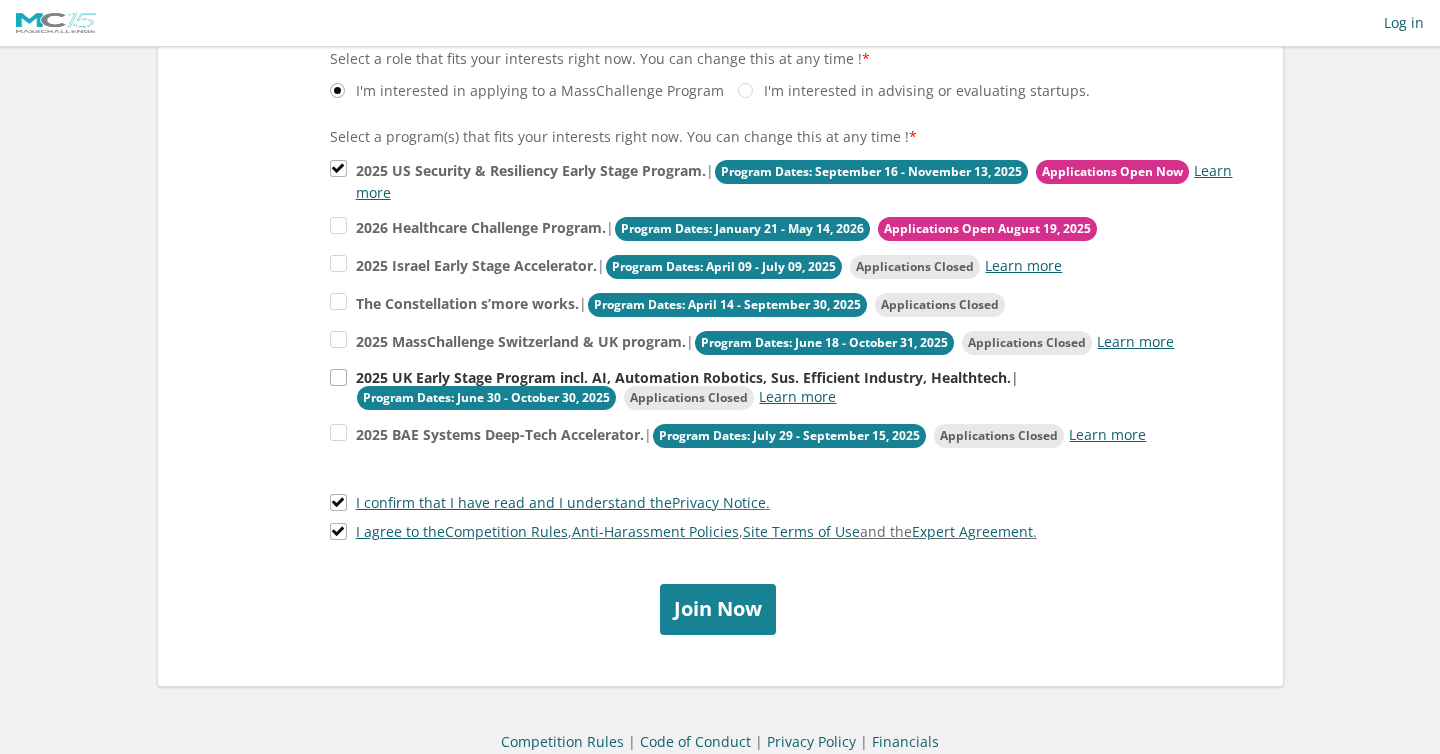 scroll, scrollTop: 458, scrollLeft: 0, axis: vertical 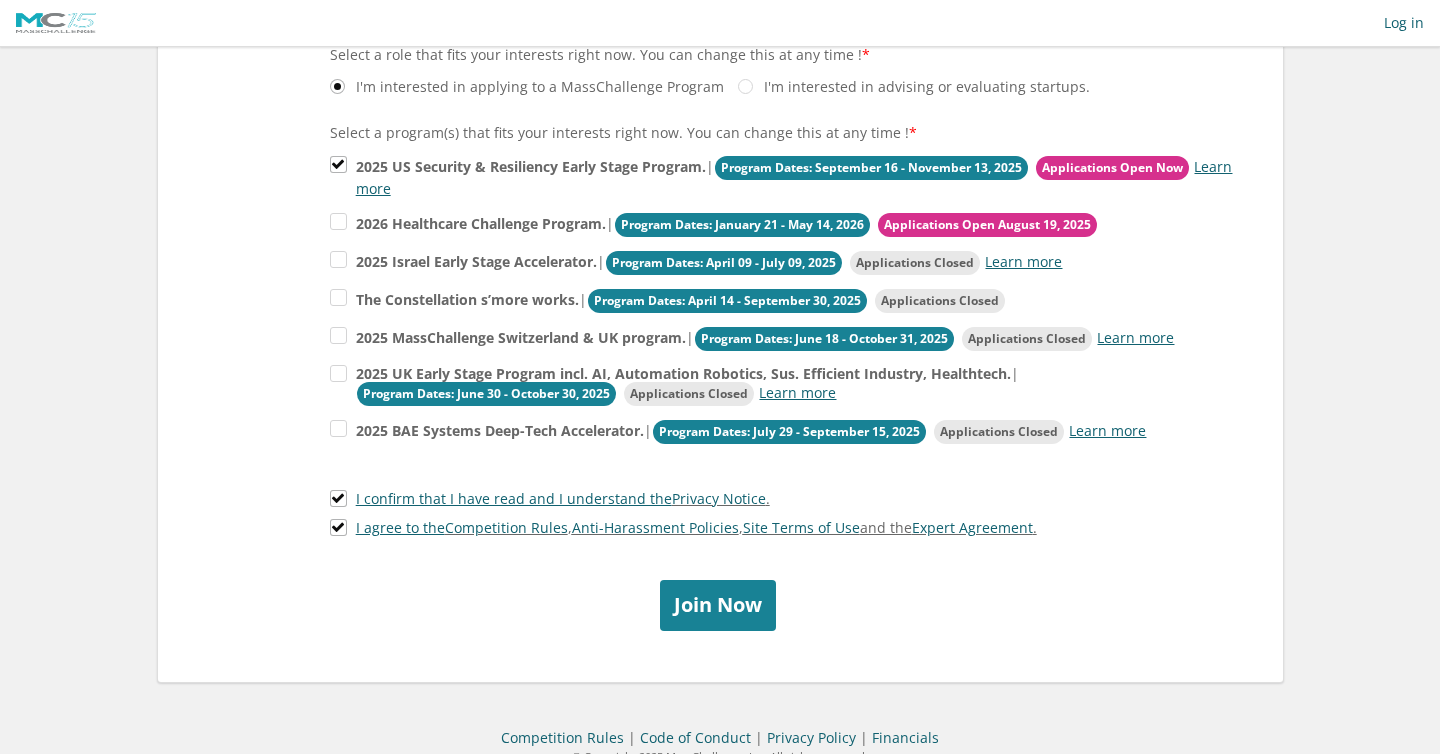 click on "Join Now" at bounding box center (718, 605) 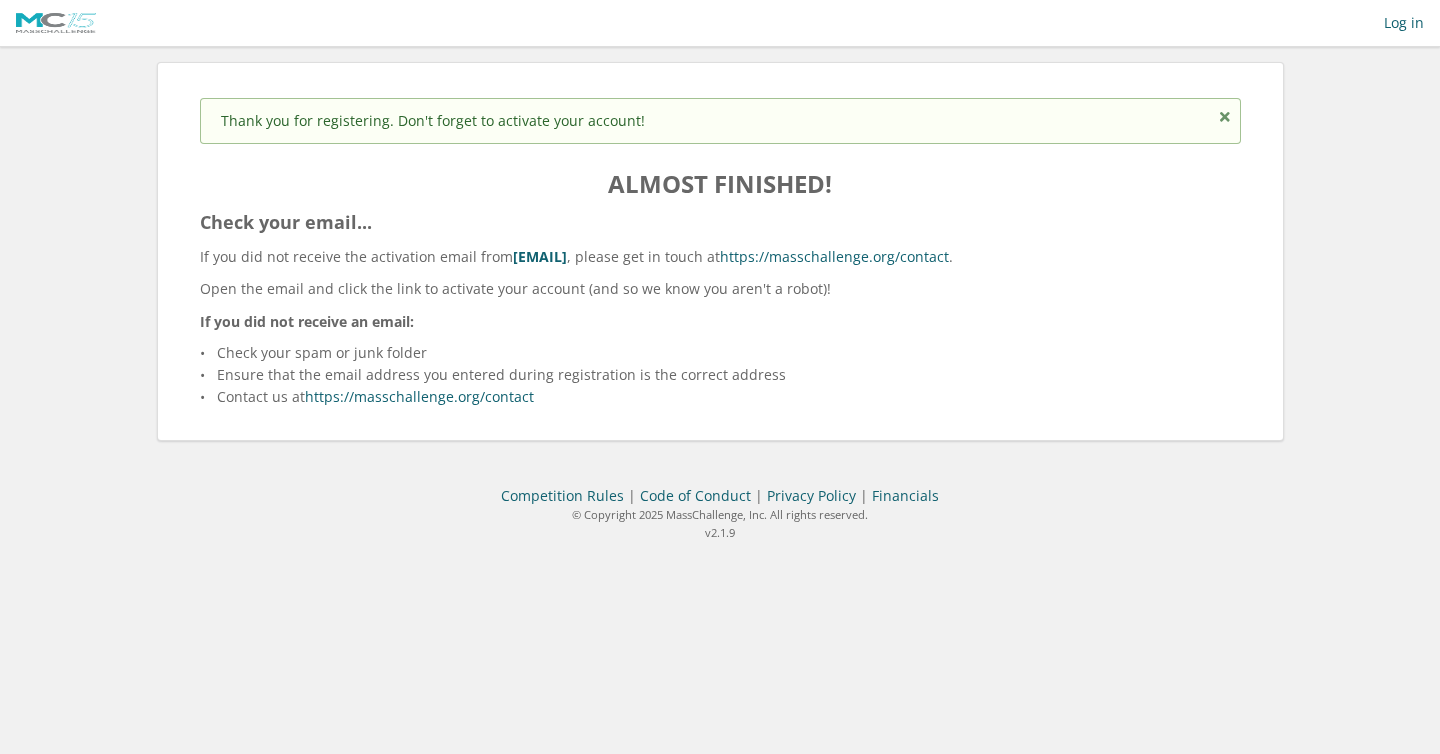 scroll, scrollTop: 0, scrollLeft: 0, axis: both 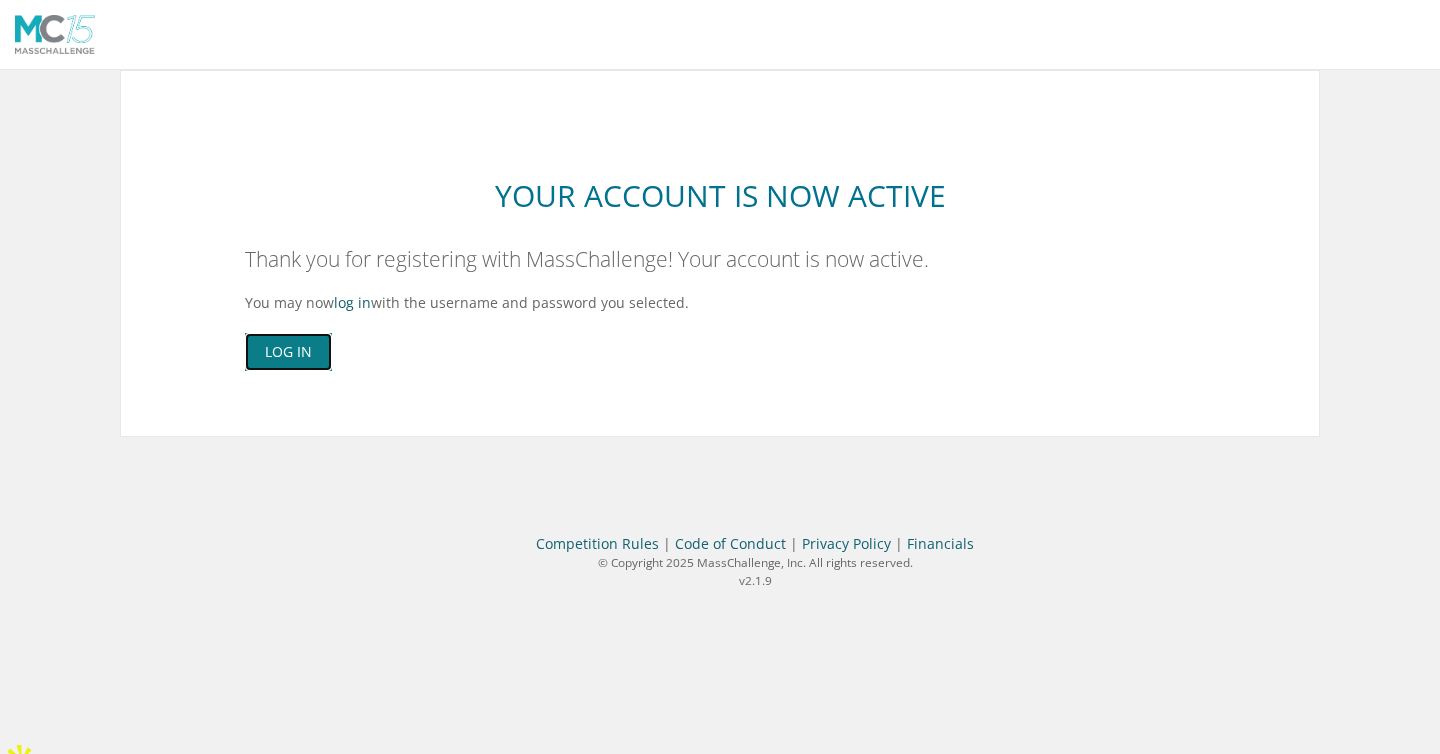 click on "Log In" at bounding box center [288, 352] 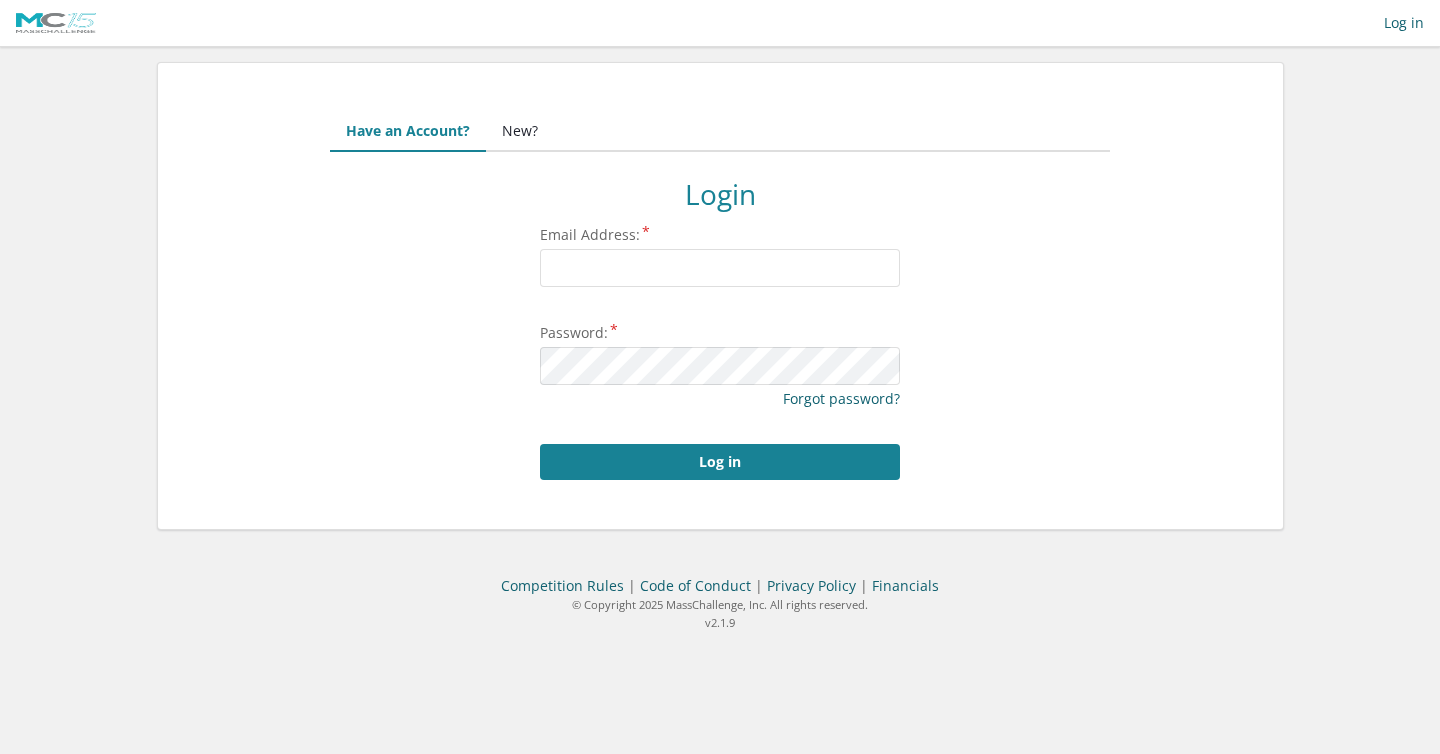 scroll, scrollTop: 0, scrollLeft: 0, axis: both 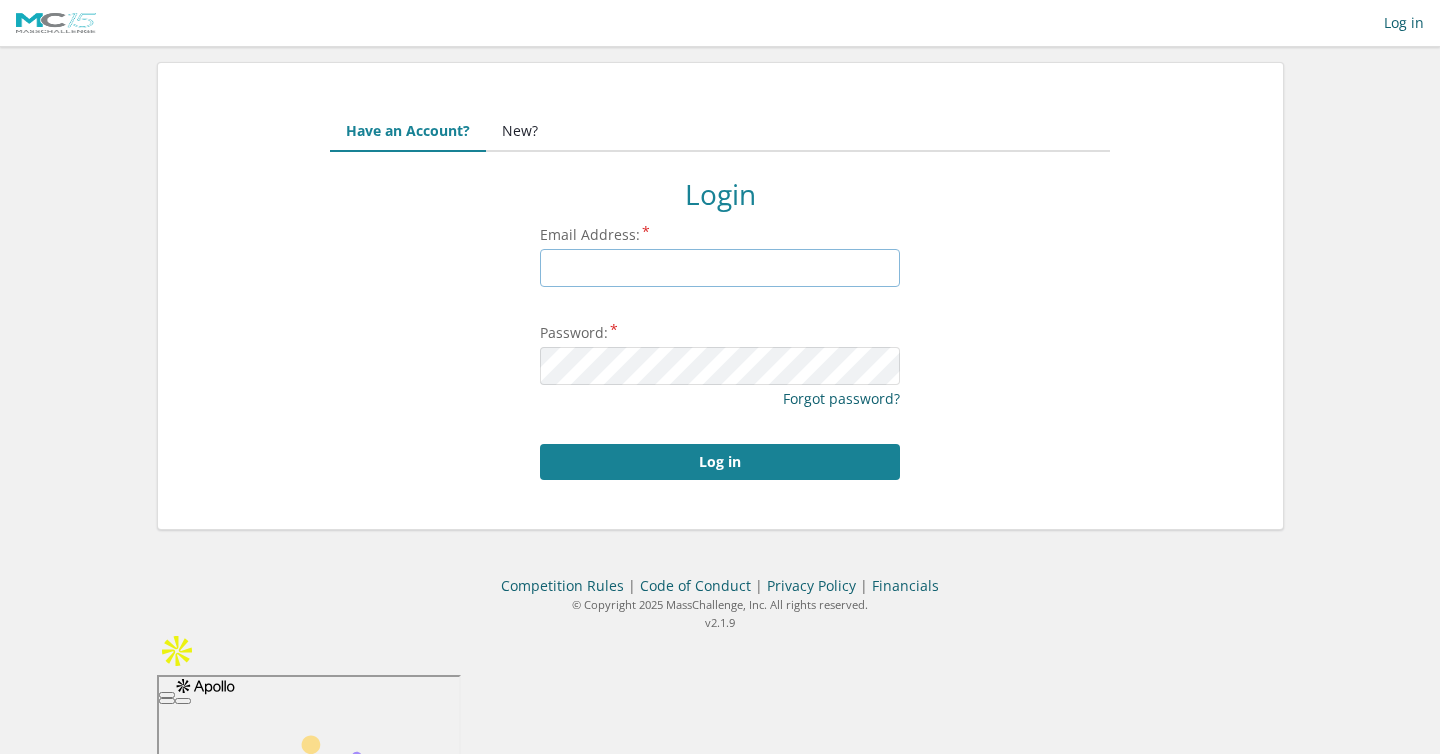 click on "Email Address:" at bounding box center [720, 268] 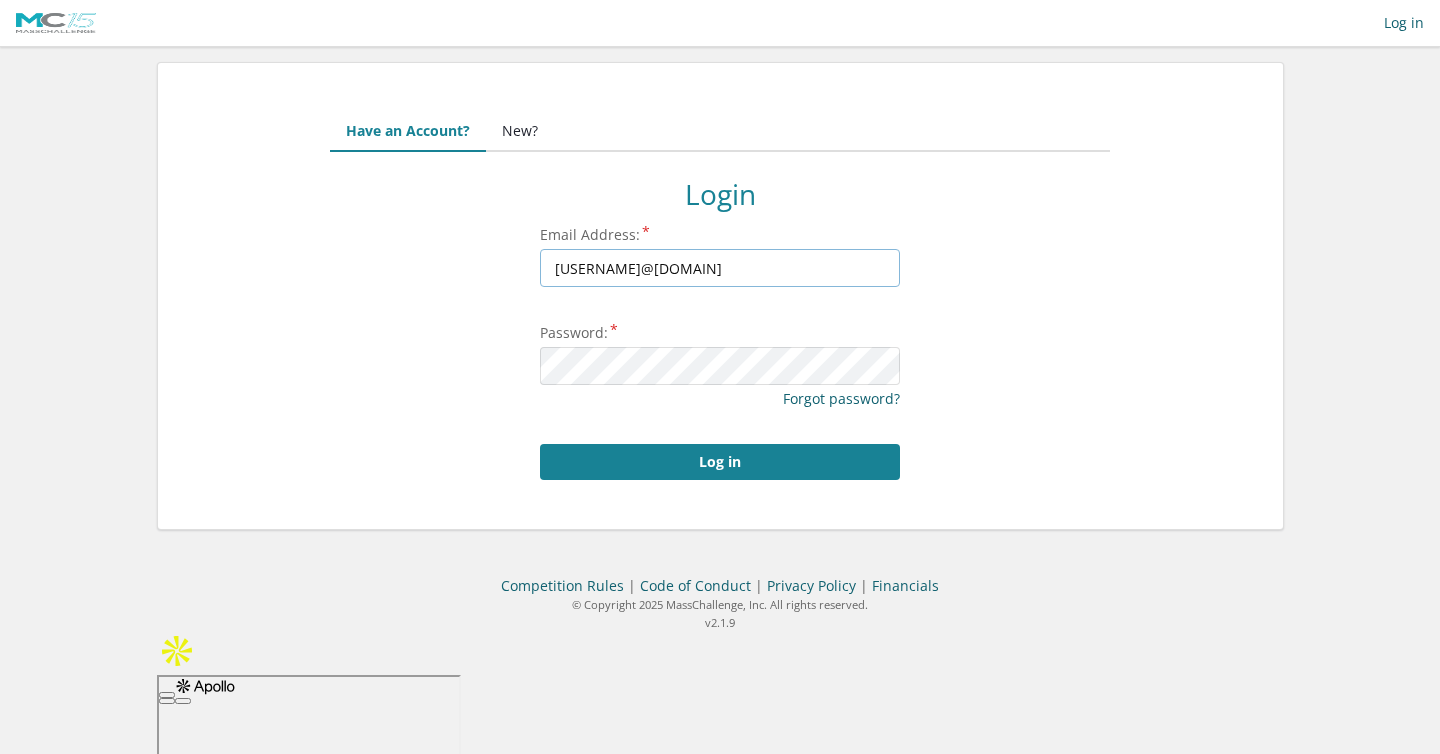 type on "rsarino@riskhorizon.ai" 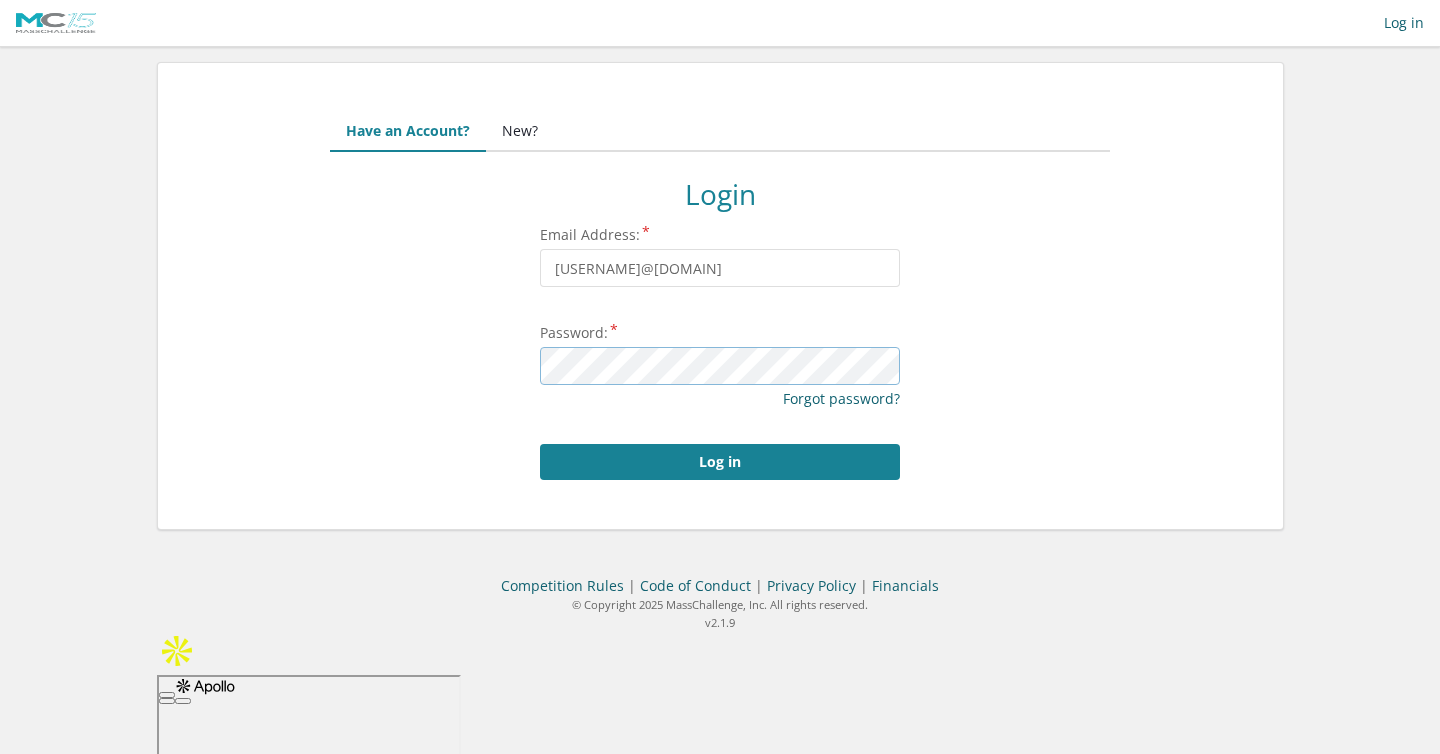 click on "Log in" at bounding box center [720, 462] 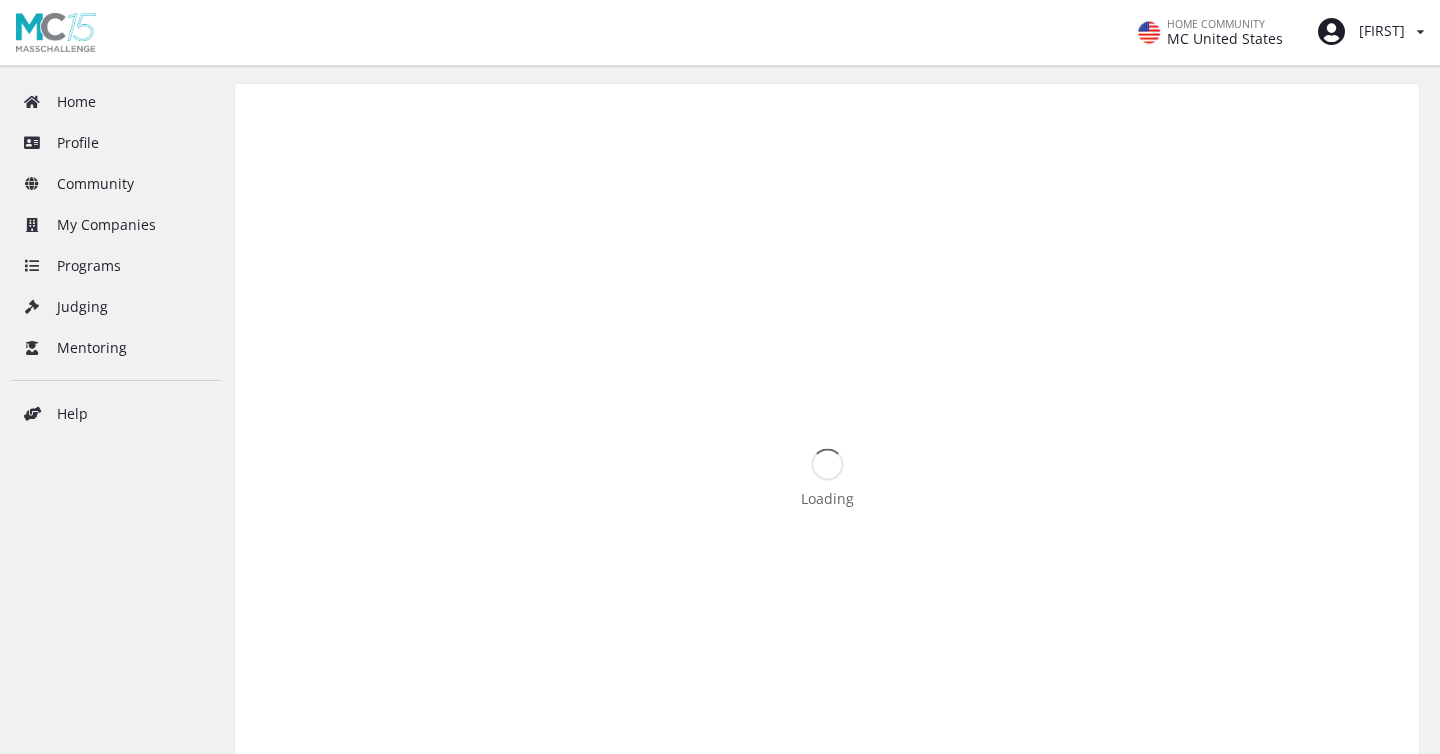 scroll, scrollTop: 0, scrollLeft: 0, axis: both 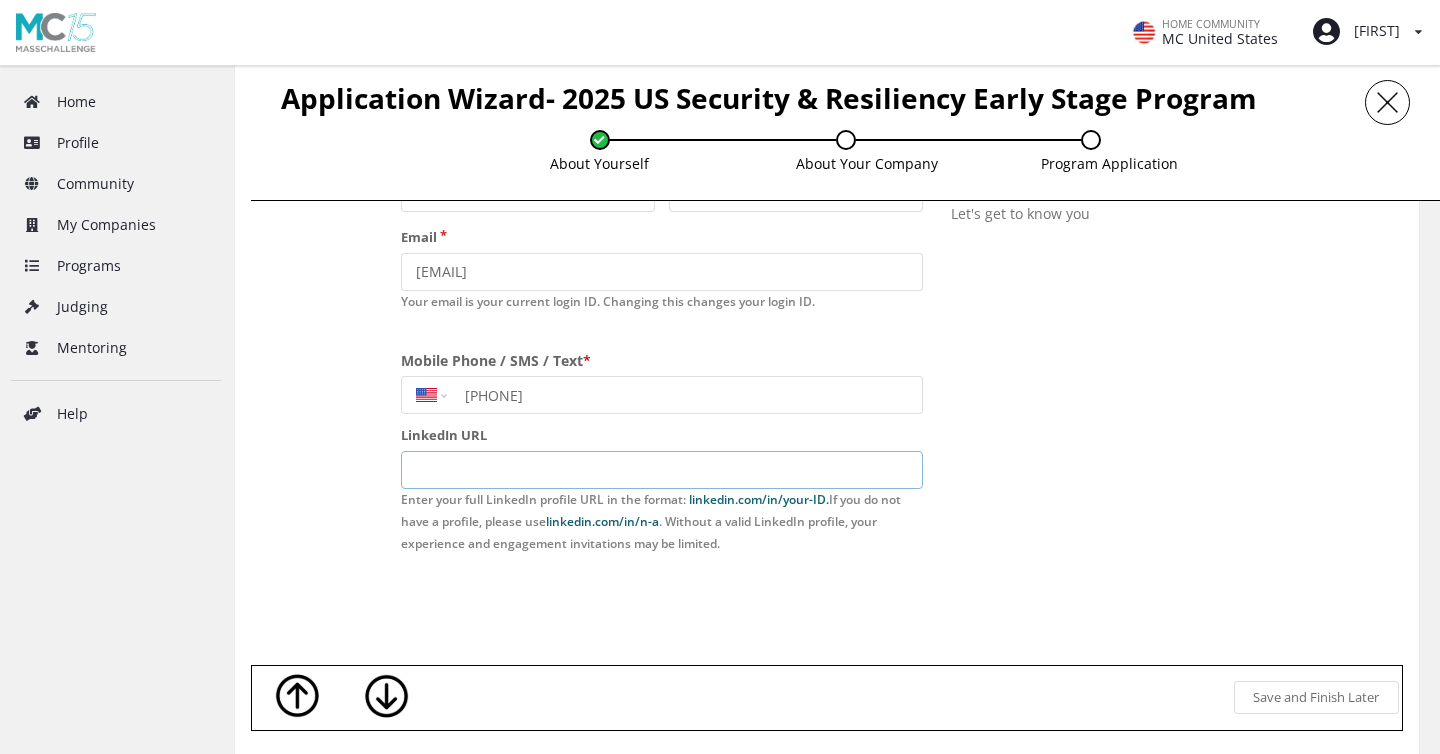 click at bounding box center (528, 193) 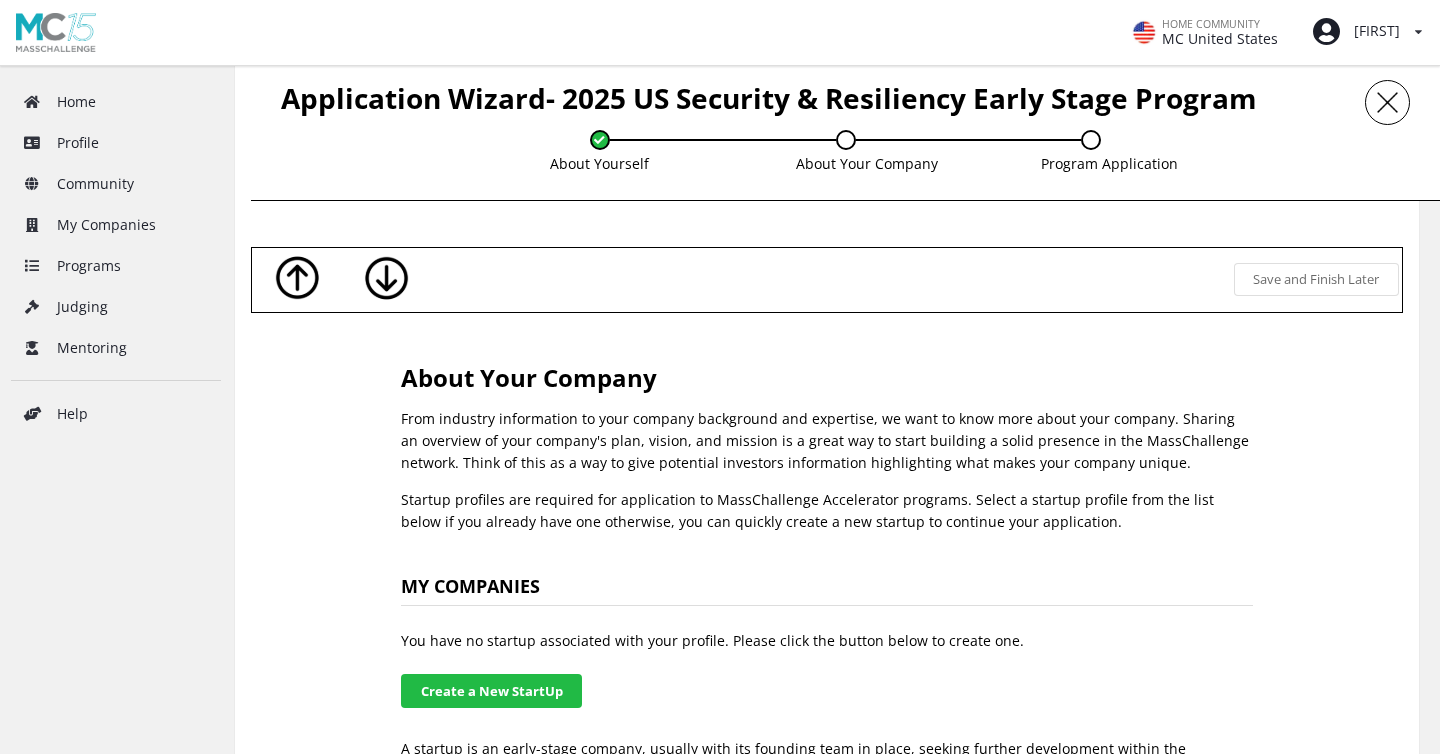 scroll, scrollTop: 723, scrollLeft: 0, axis: vertical 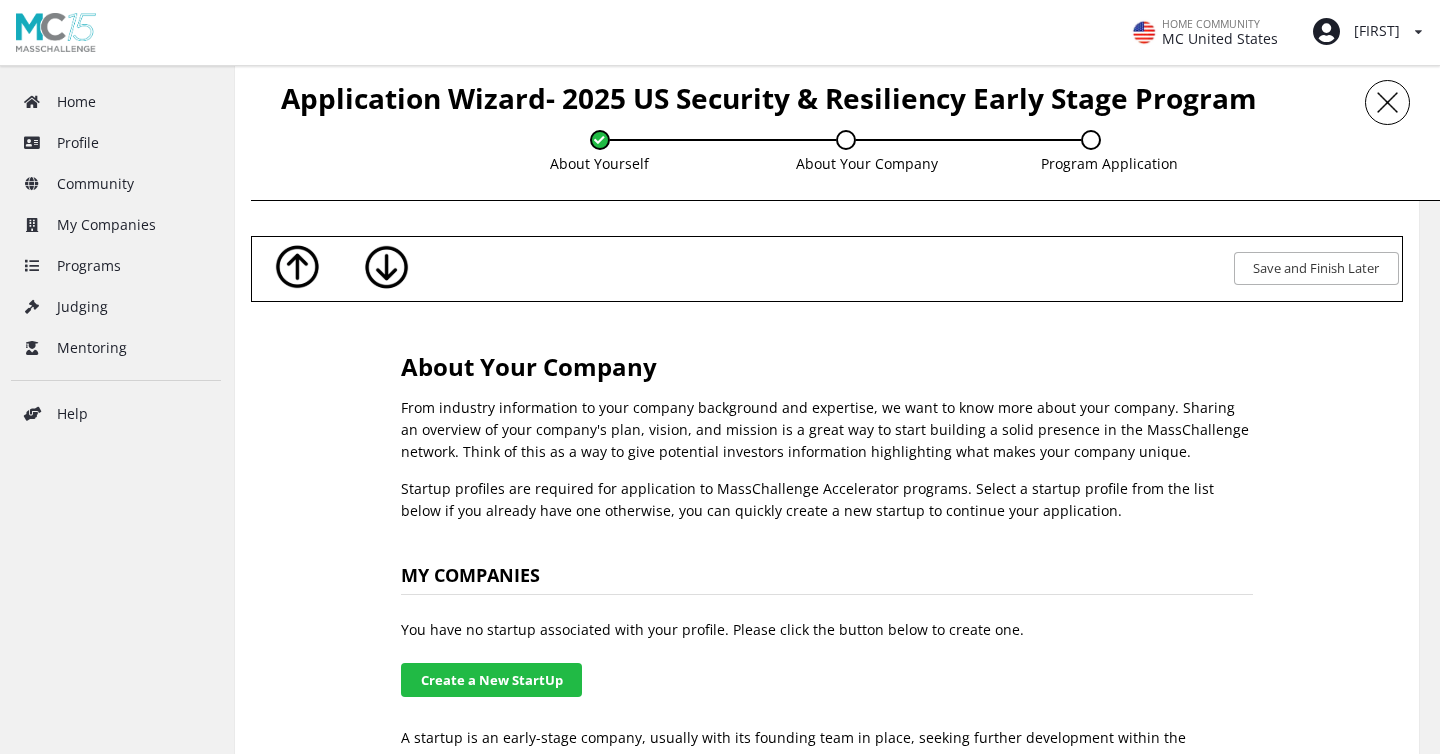 type on "https://www.linkedin.com/in/rubensarino/" 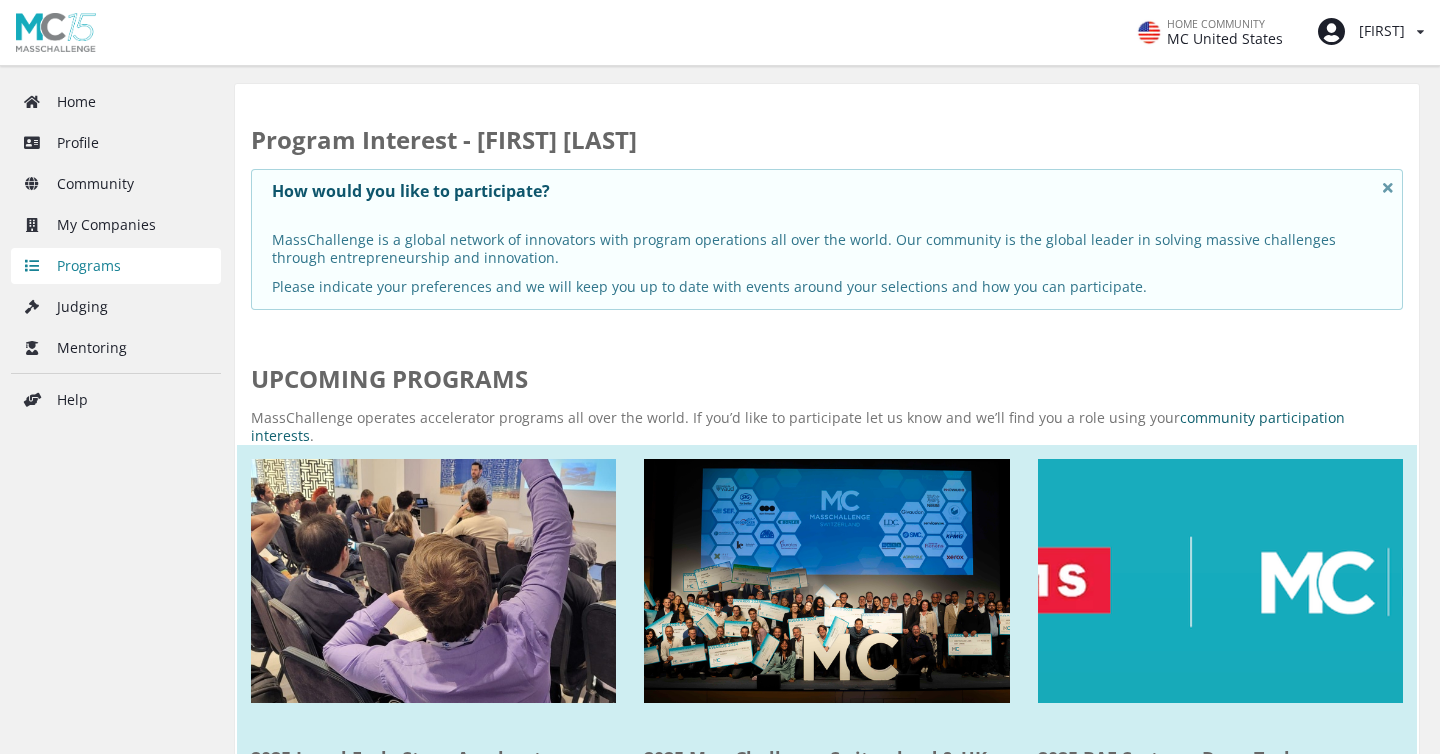 scroll, scrollTop: 0, scrollLeft: 0, axis: both 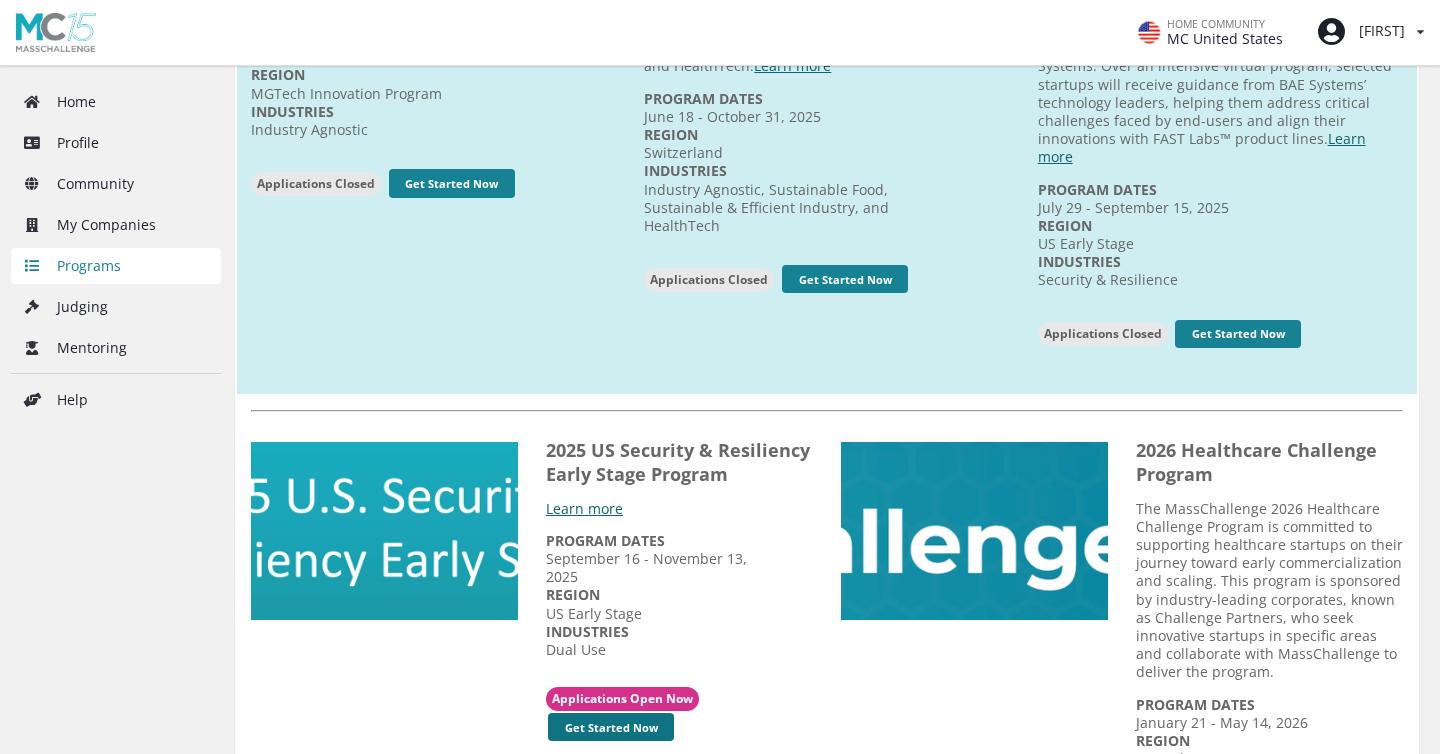 click on "Get Started Now" at bounding box center (611, 727) 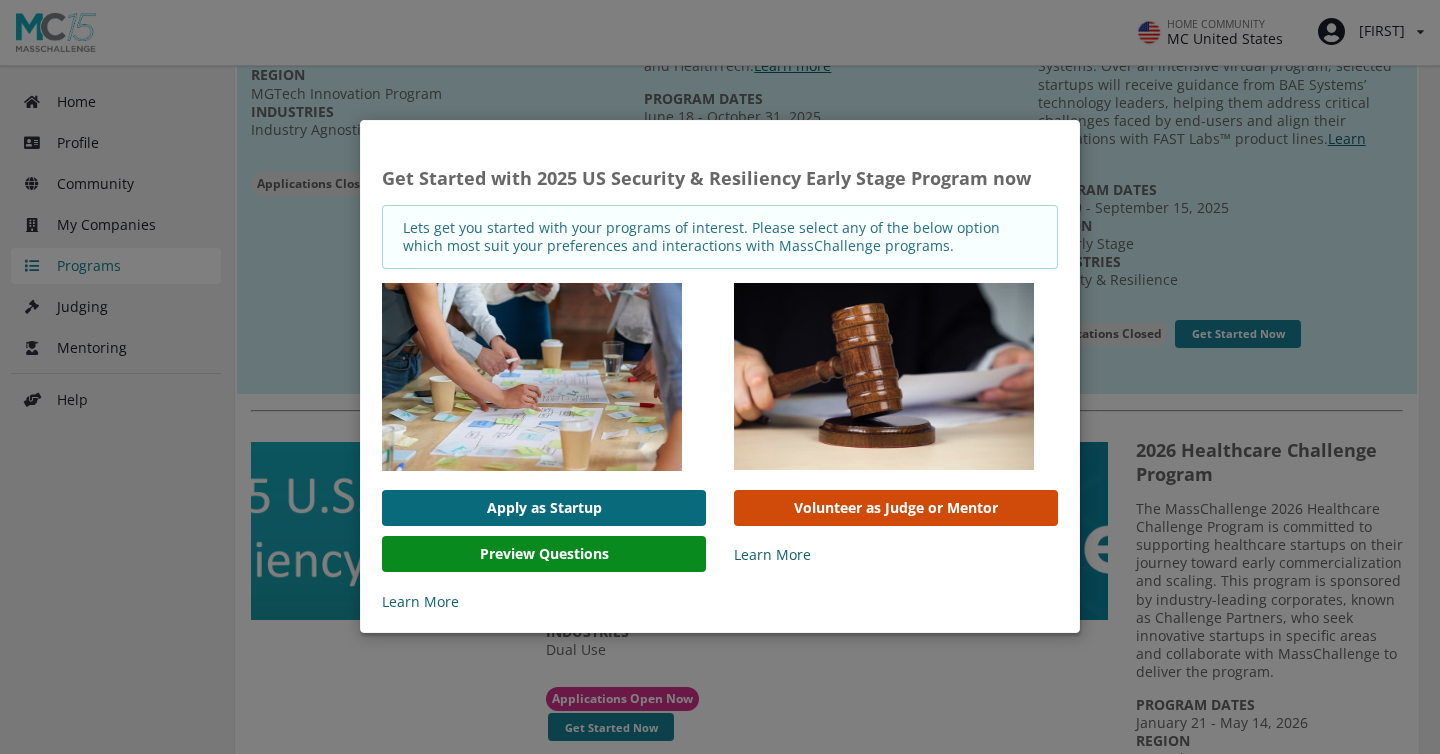 click on "Apply as Startup" at bounding box center [544, 508] 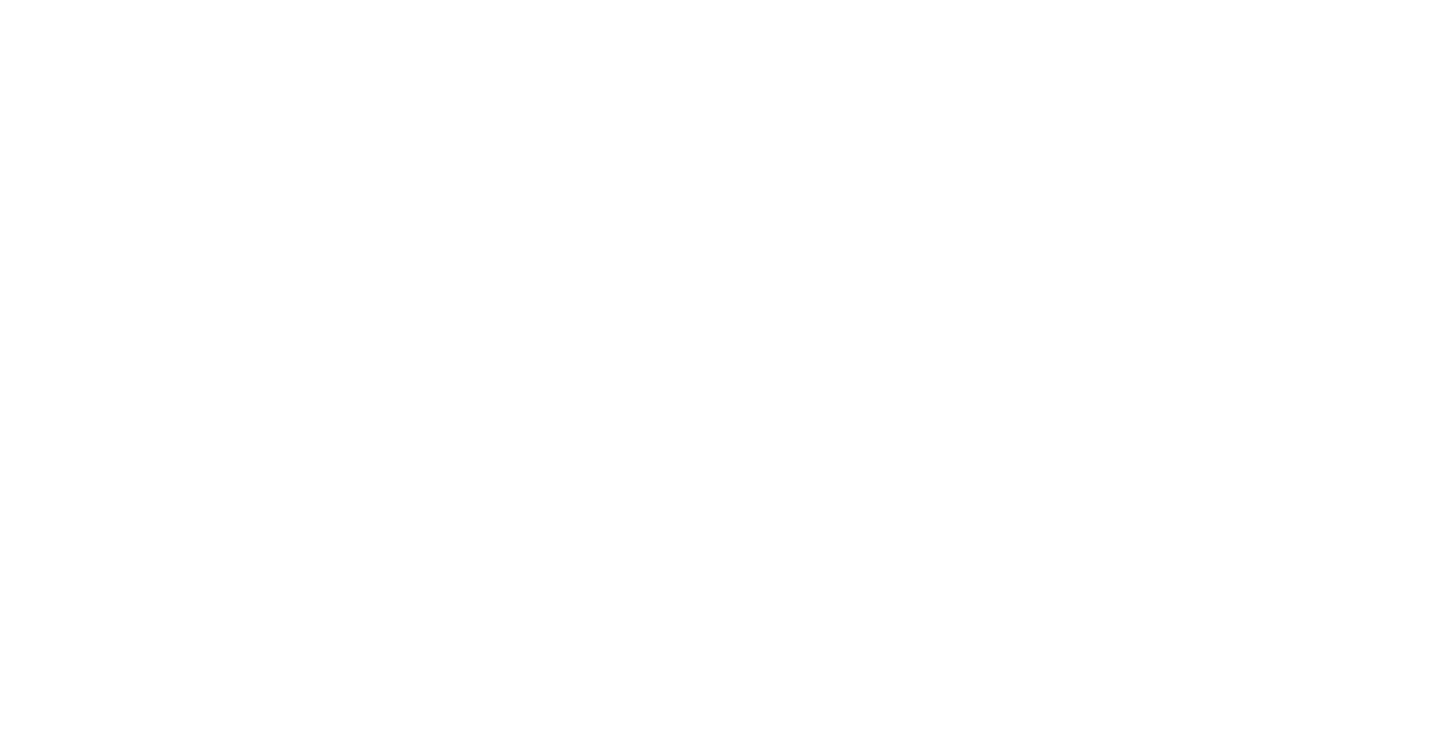 scroll, scrollTop: 882, scrollLeft: 0, axis: vertical 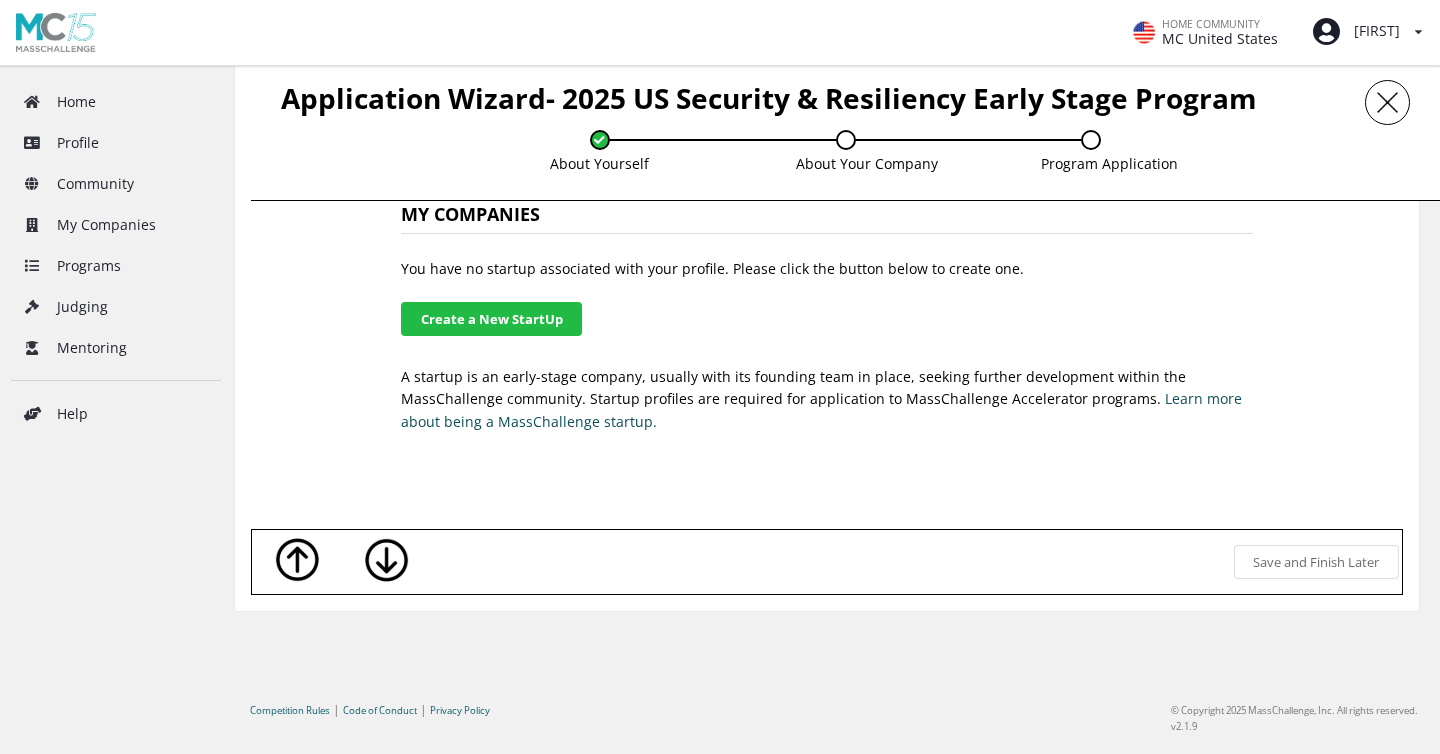 click on "Learn more about being a MassChallenge startup." at bounding box center (821, 409) 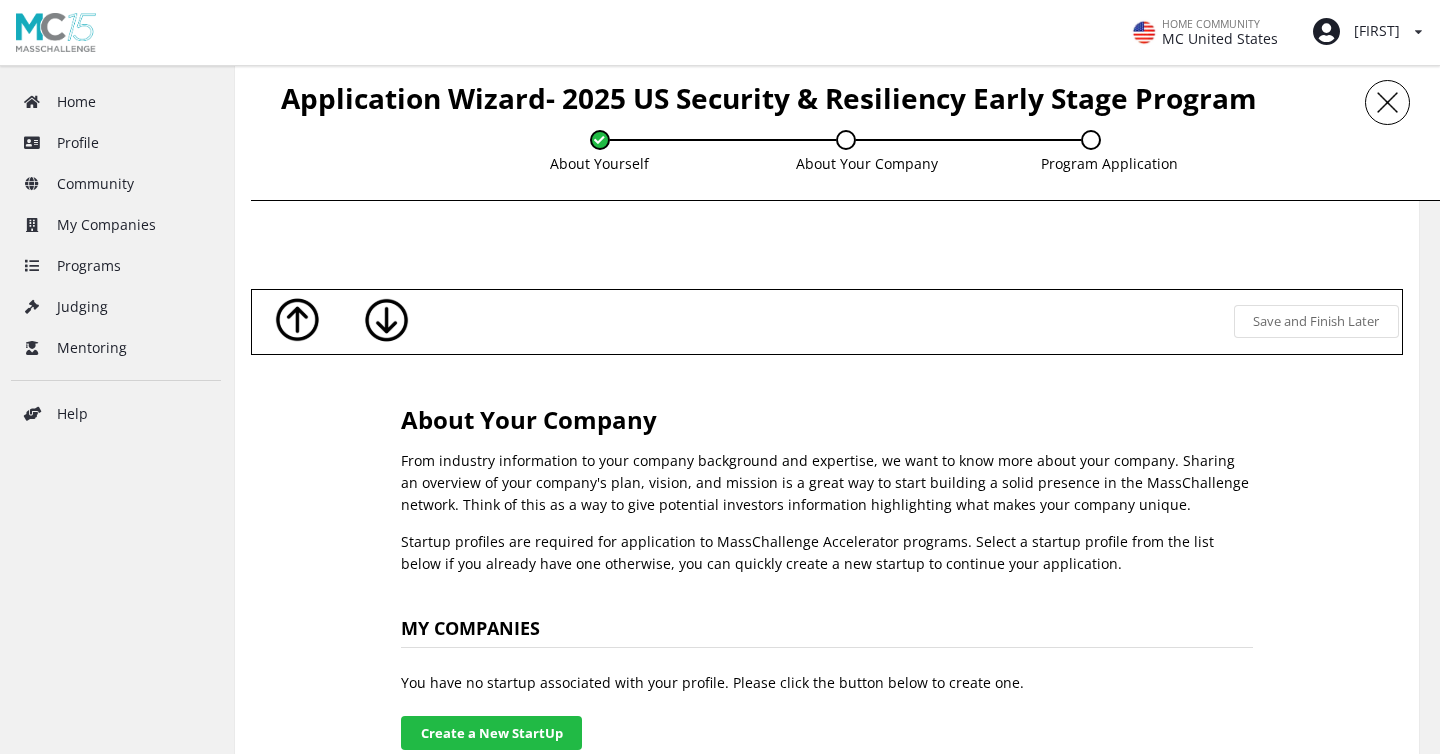 scroll, scrollTop: 672, scrollLeft: 0, axis: vertical 